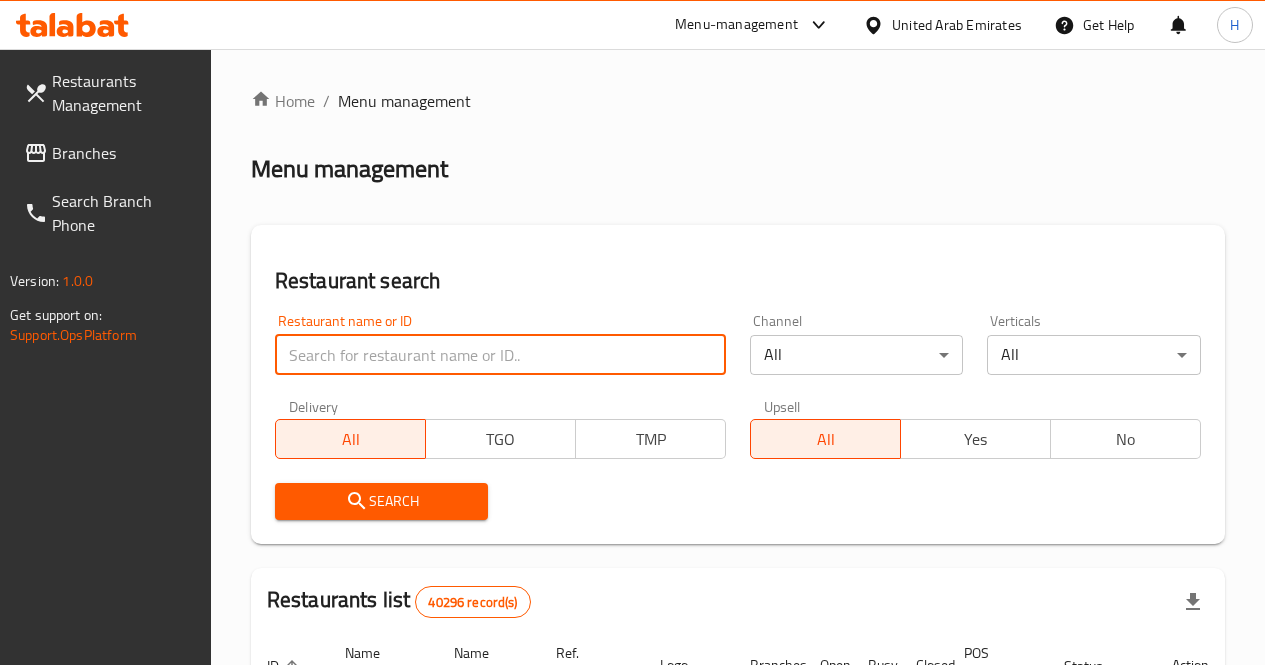 scroll, scrollTop: 0, scrollLeft: 0, axis: both 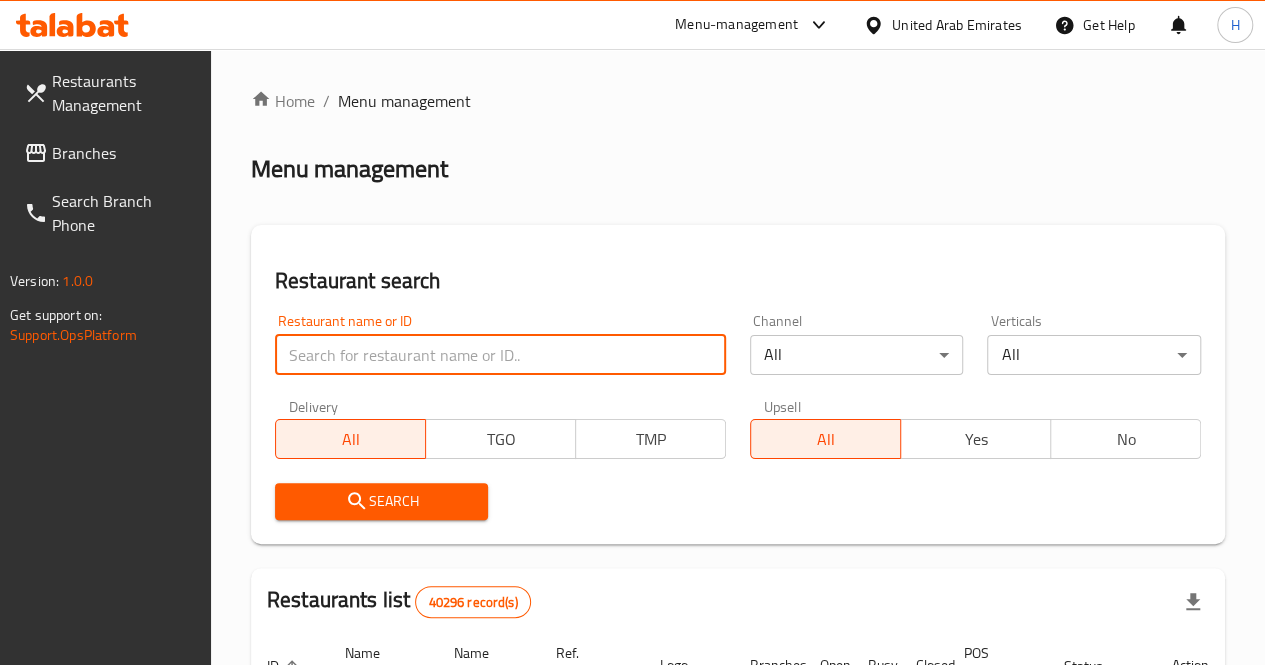 click at bounding box center (500, 355) 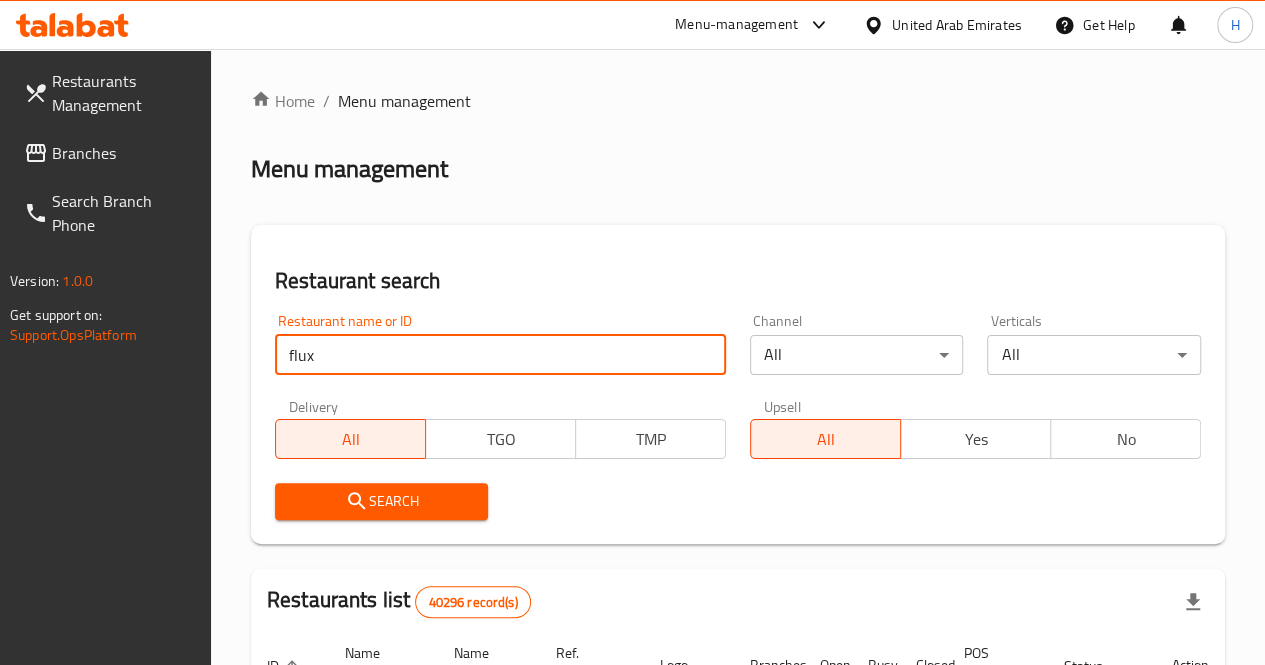 type on "flux" 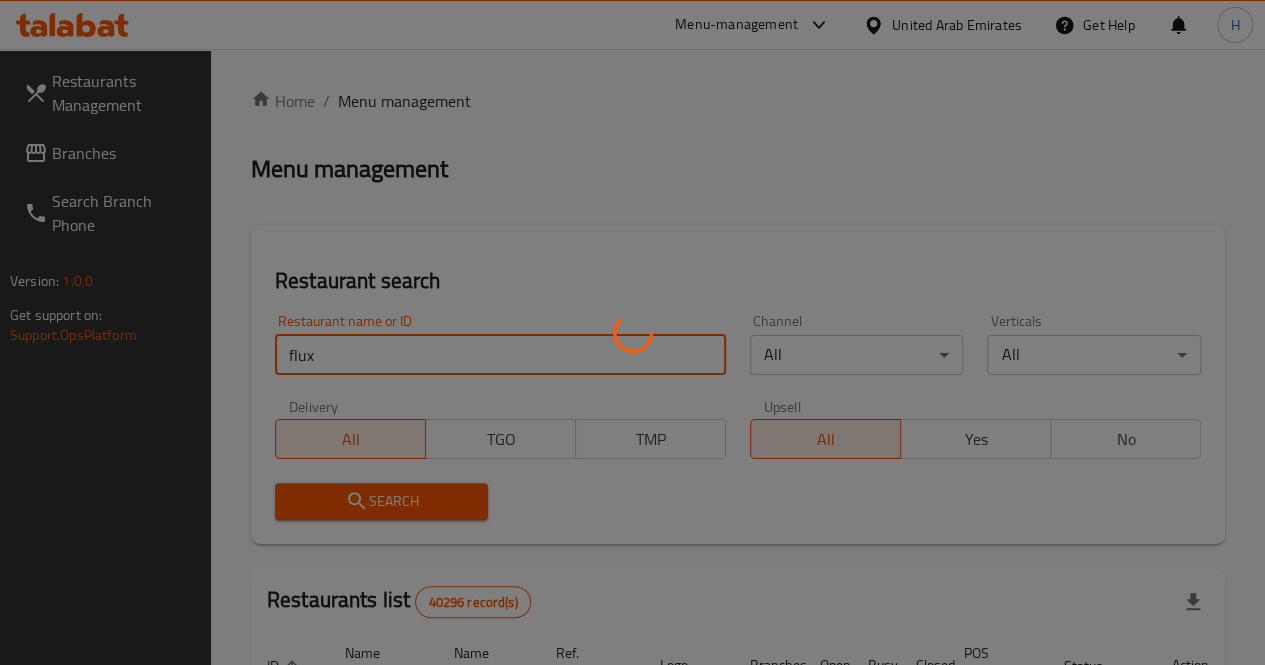 click on "Search" at bounding box center [382, 501] 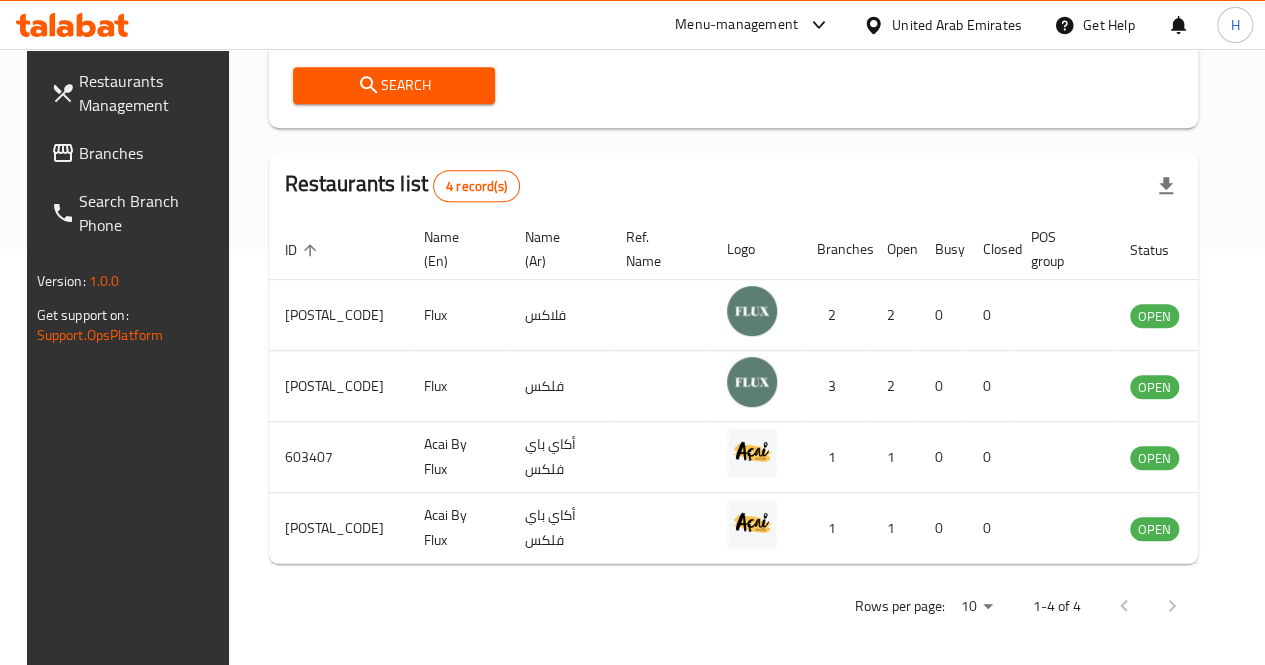 scroll, scrollTop: 420, scrollLeft: 0, axis: vertical 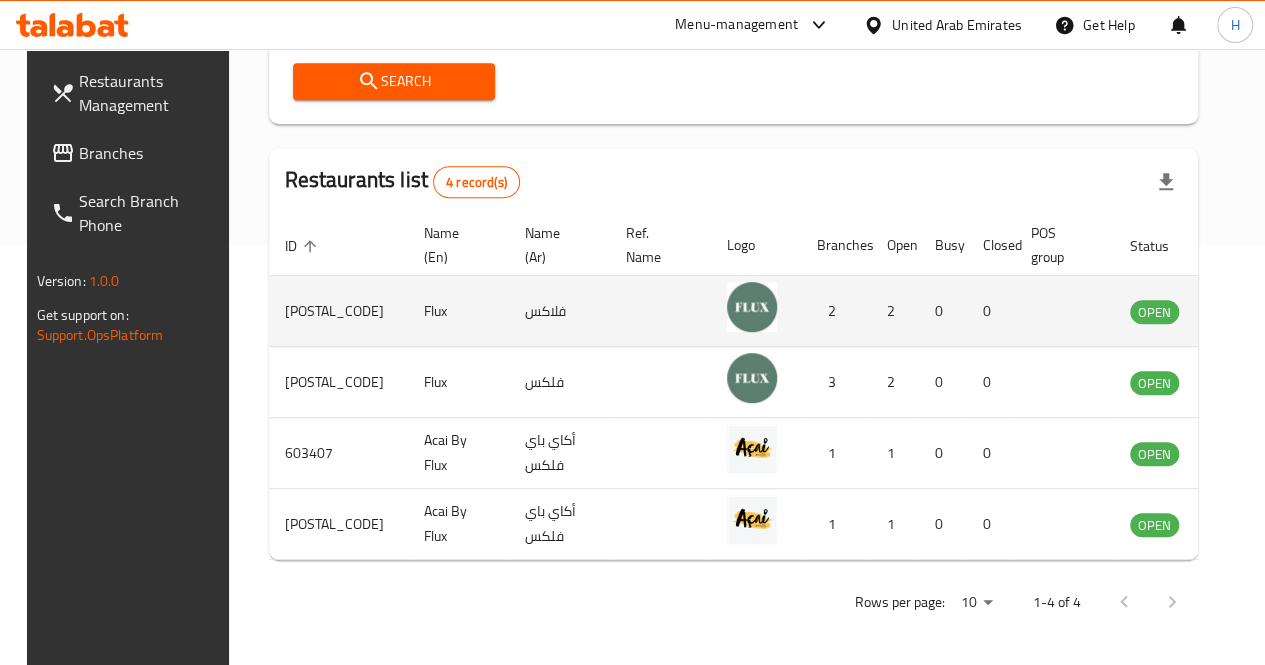 click 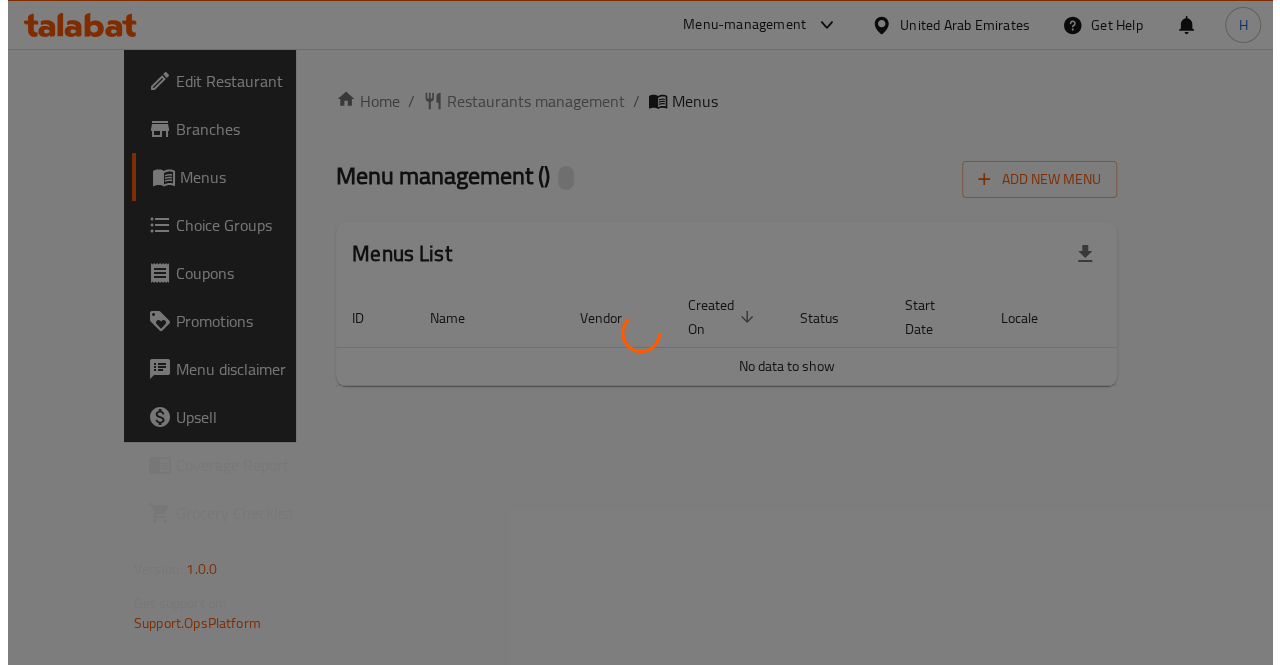 scroll, scrollTop: 0, scrollLeft: 0, axis: both 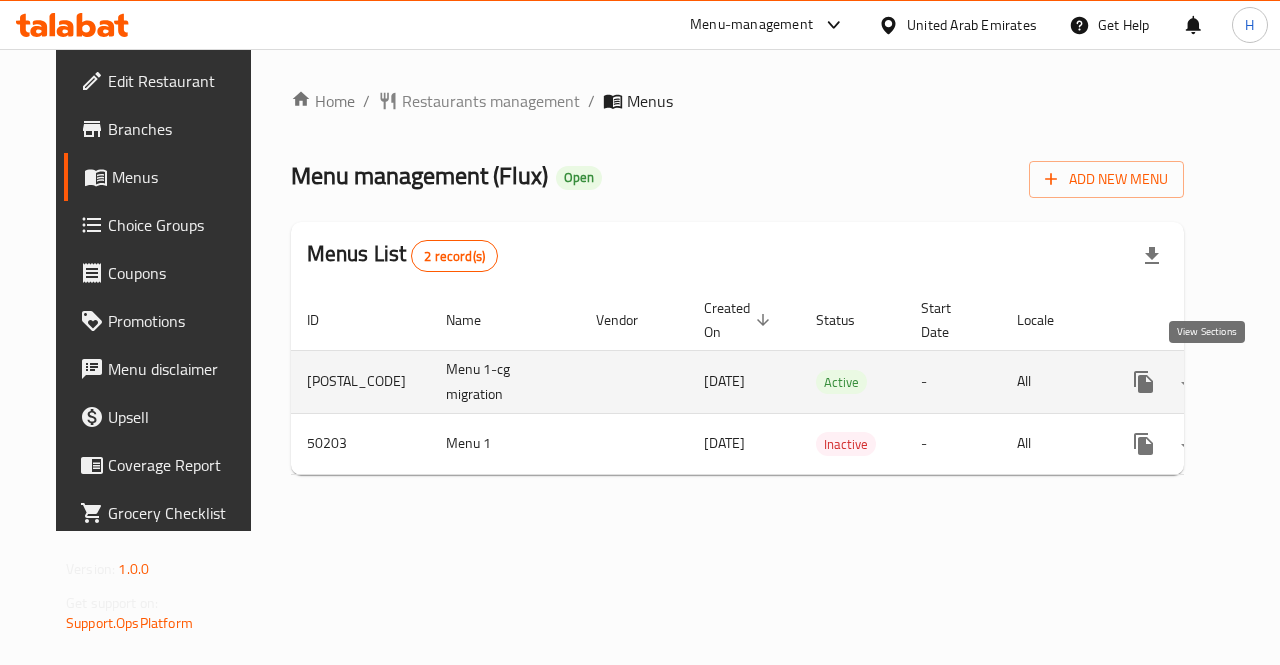 click 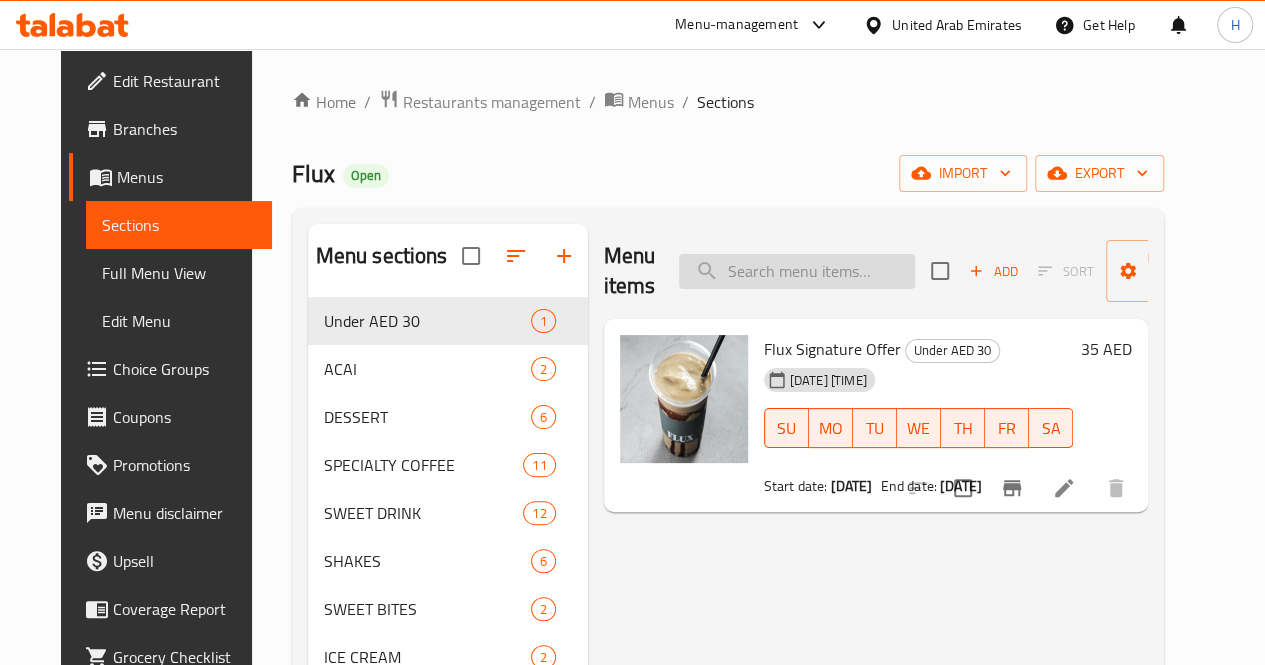 click at bounding box center (797, 271) 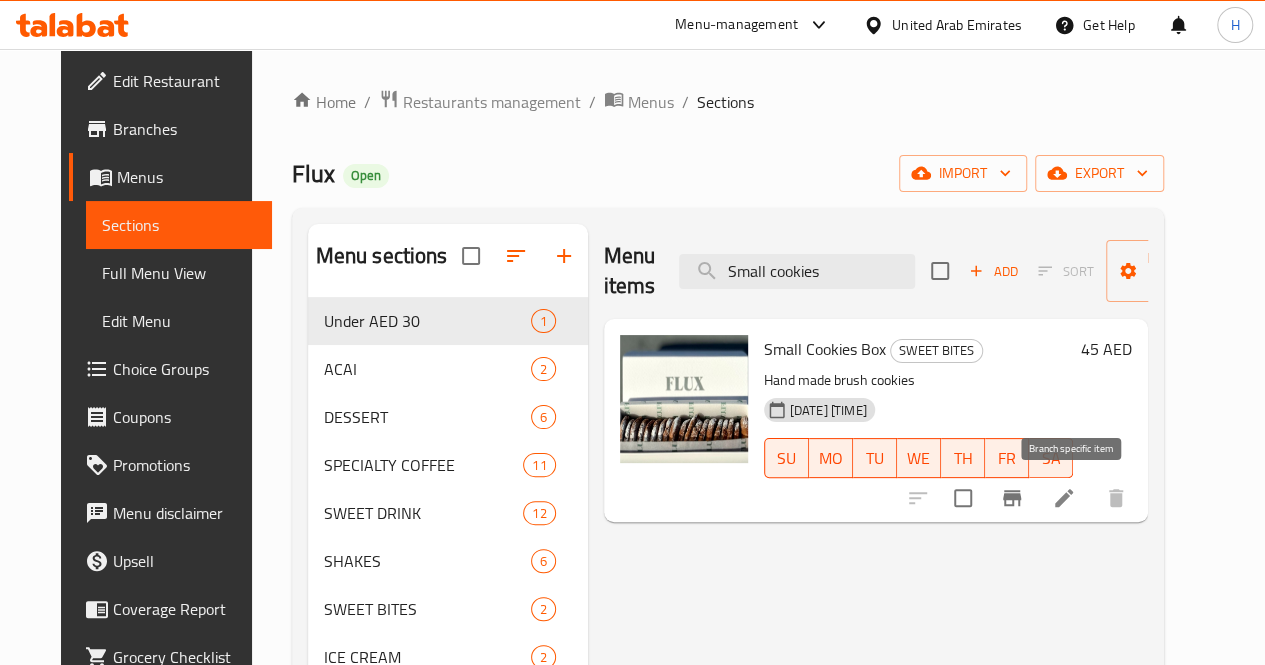 type on "Small cookies" 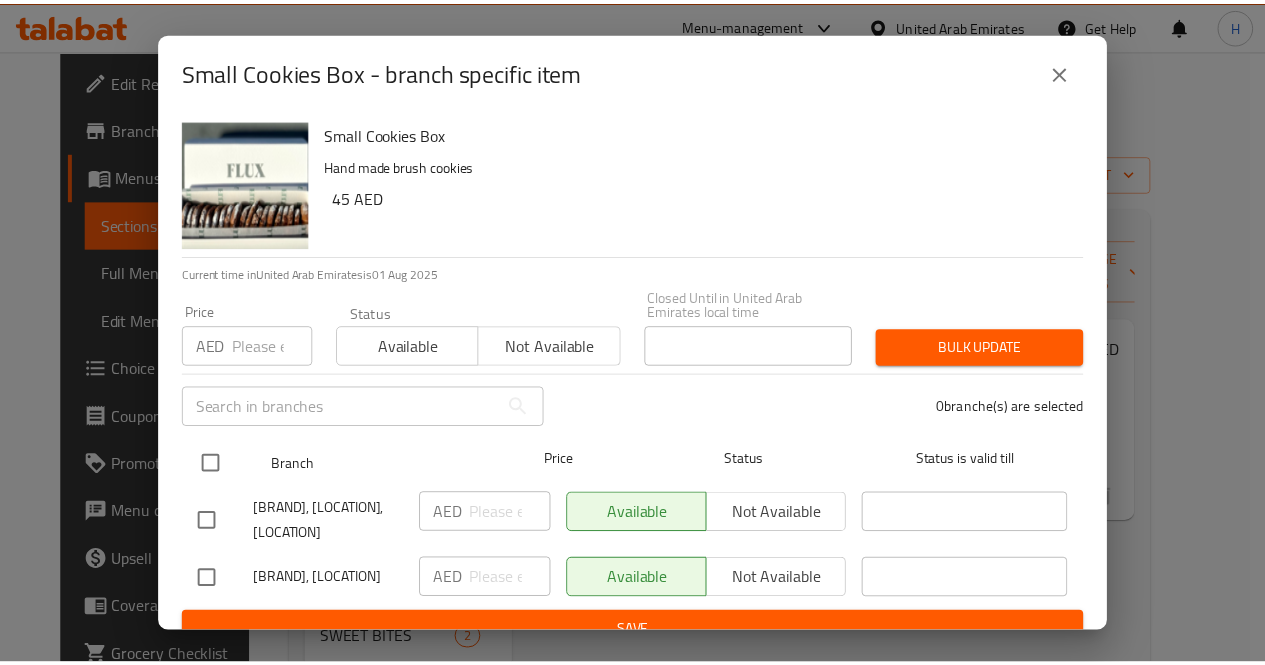 scroll, scrollTop: 40, scrollLeft: 0, axis: vertical 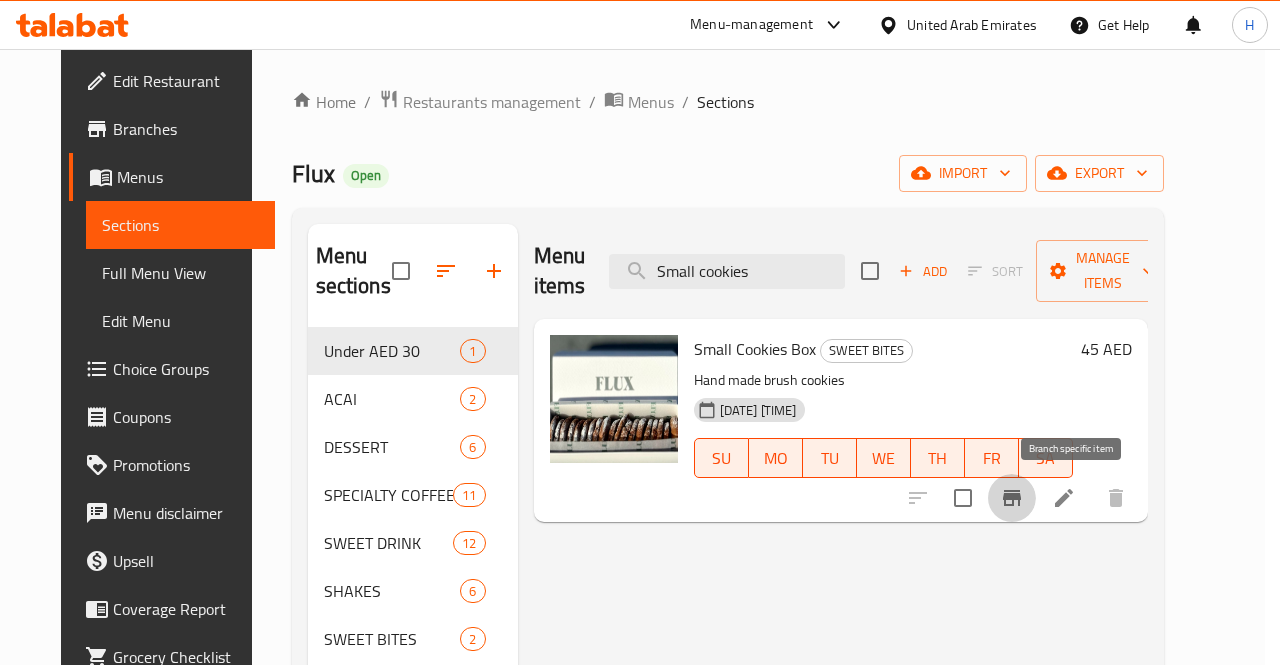 type 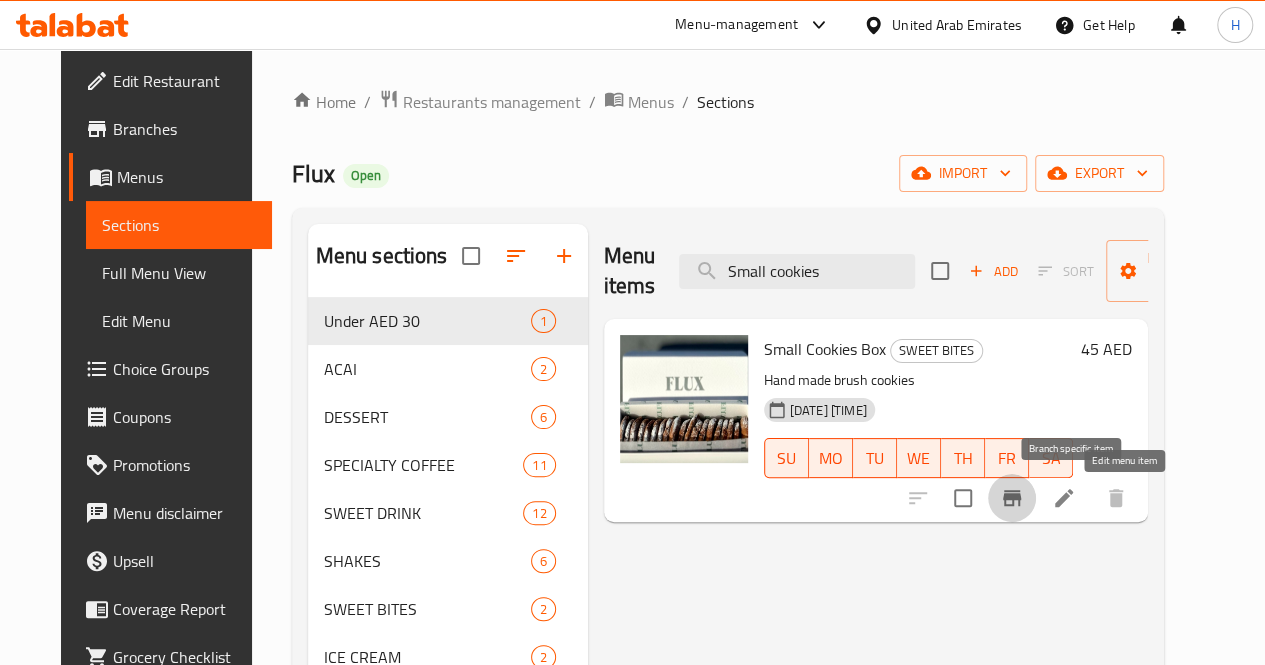 click 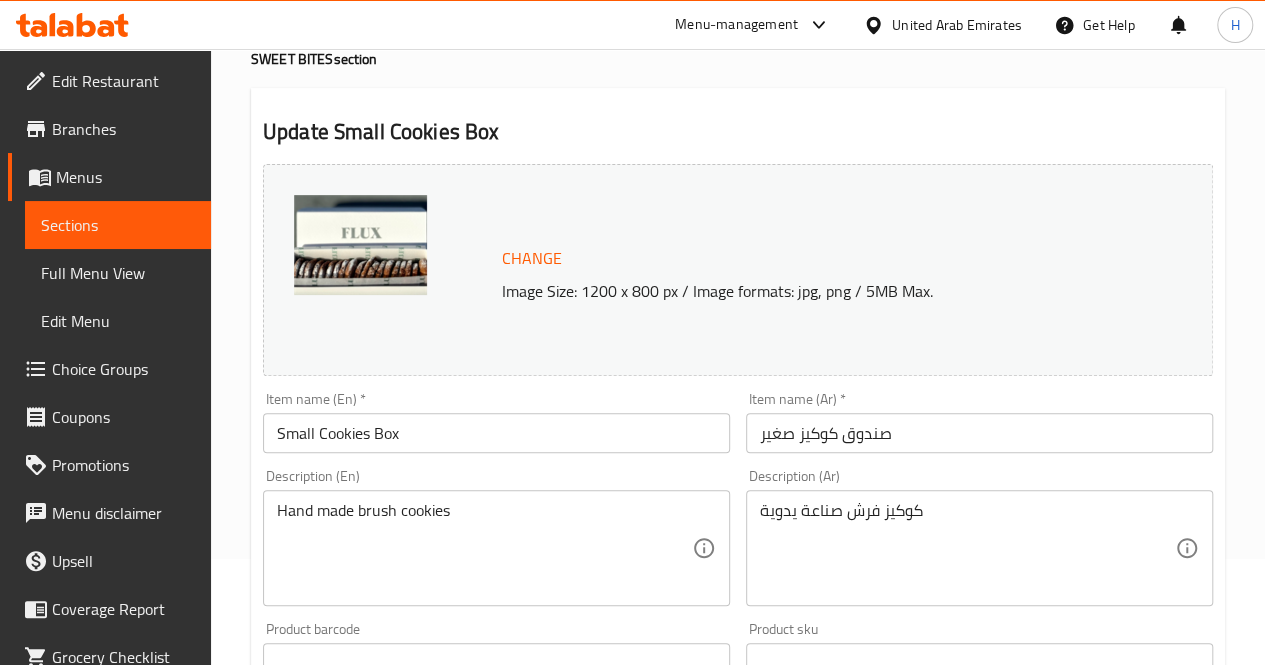 scroll, scrollTop: 200, scrollLeft: 0, axis: vertical 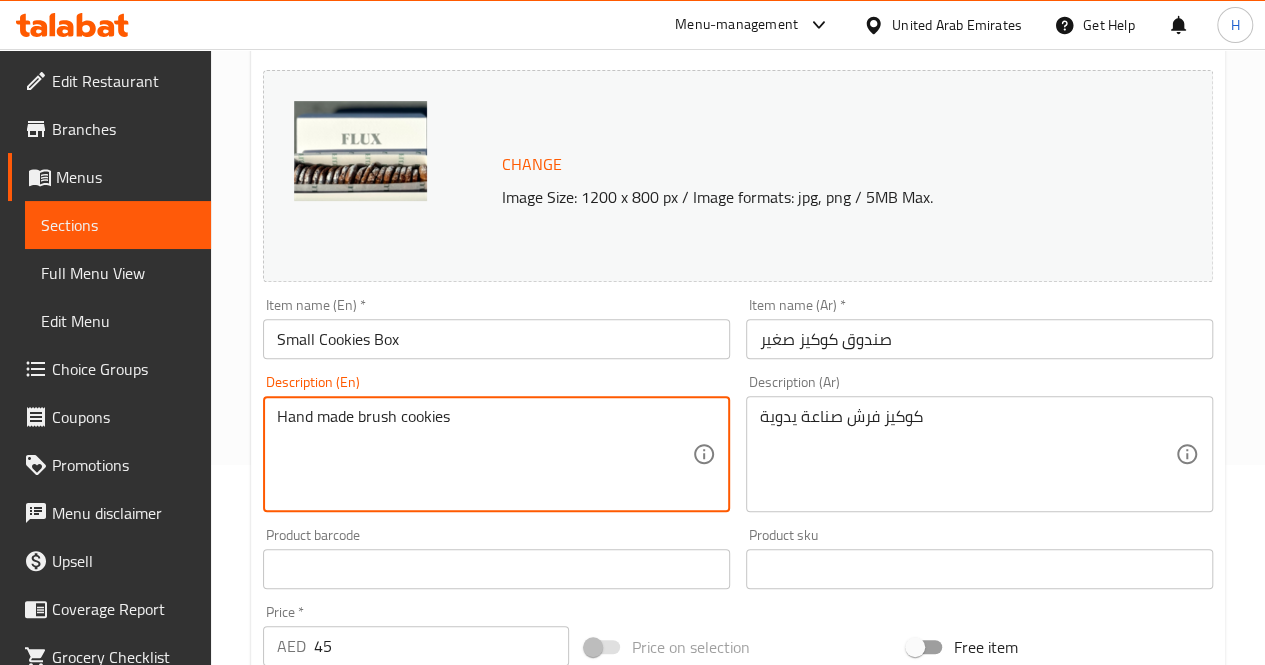 click on "Hand made brush cookies" at bounding box center [484, 454] 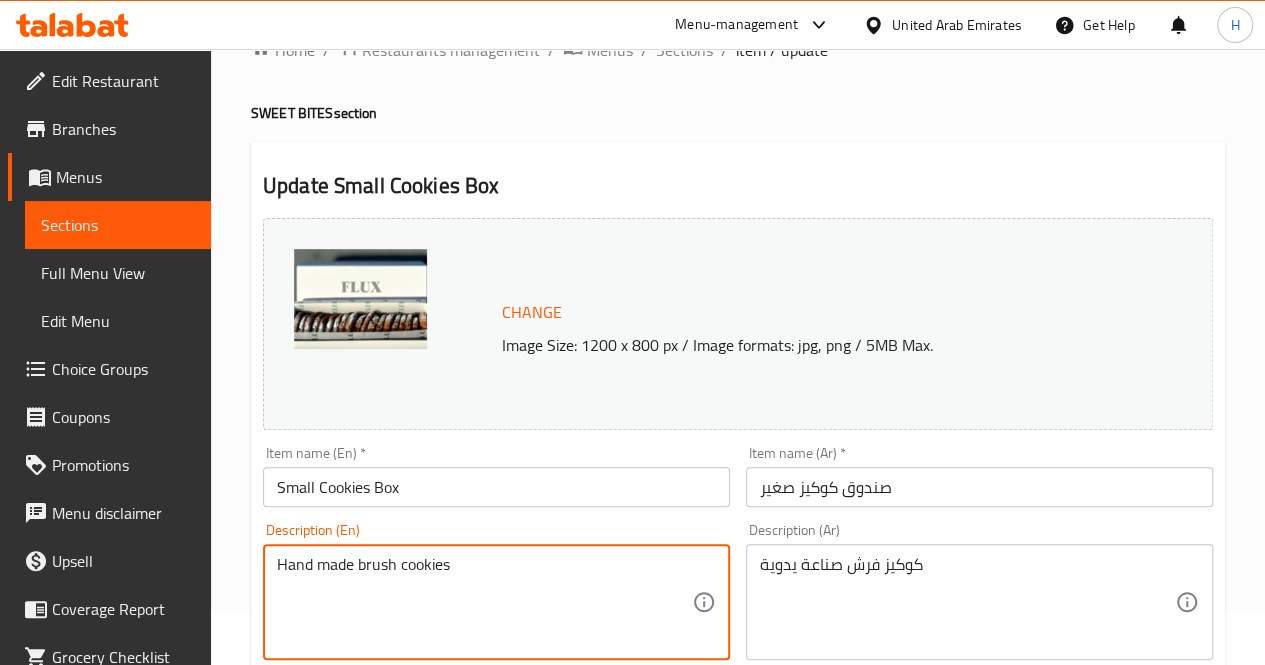 scroll, scrollTop: 0, scrollLeft: 0, axis: both 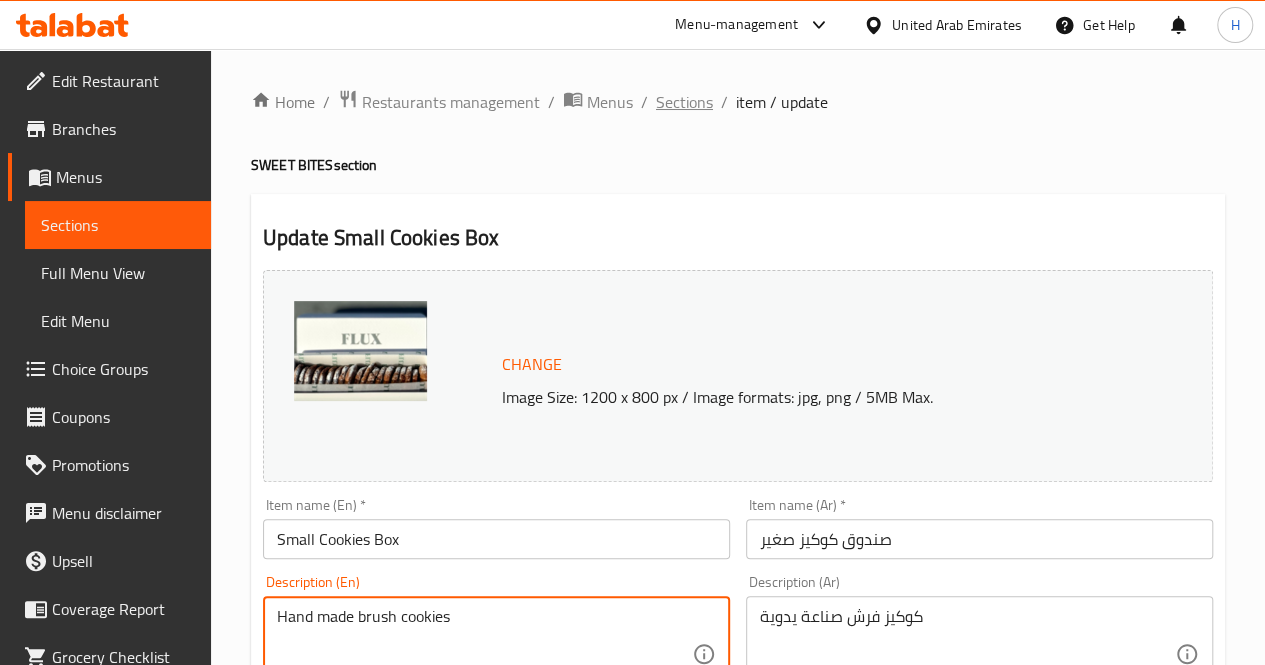 click on "Sections" at bounding box center (684, 102) 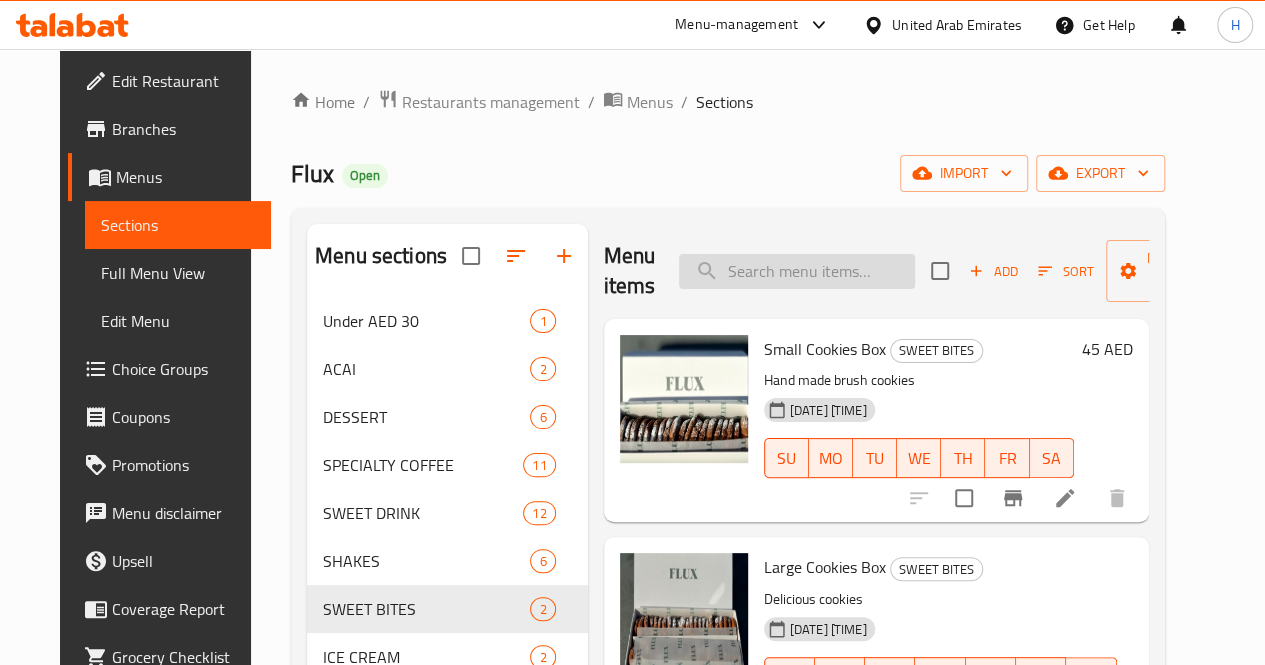 click at bounding box center (797, 271) 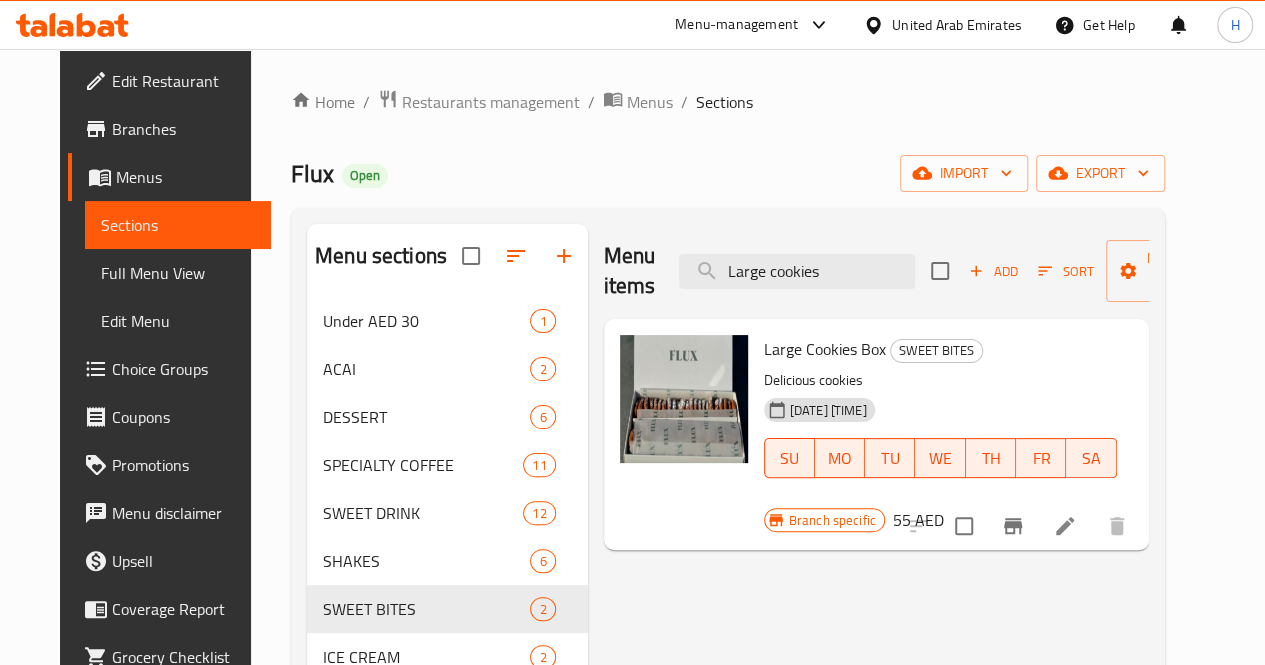 type on "Large cookies" 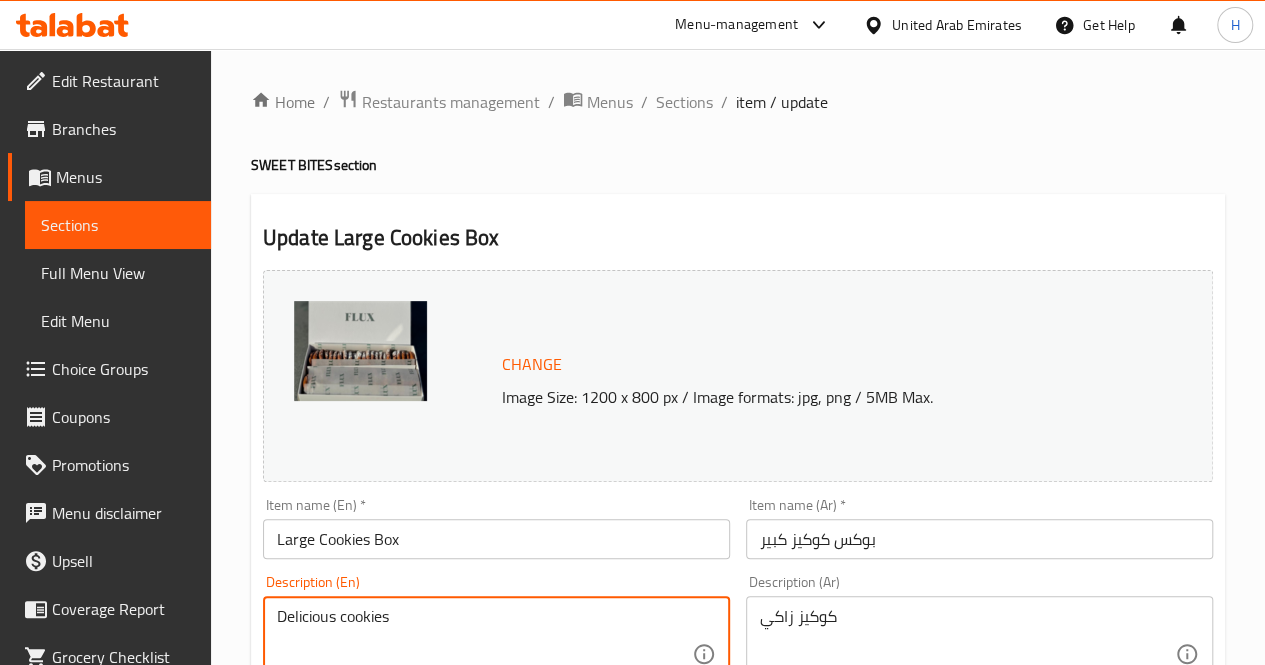click on "Delicious cookies" at bounding box center [484, 654] 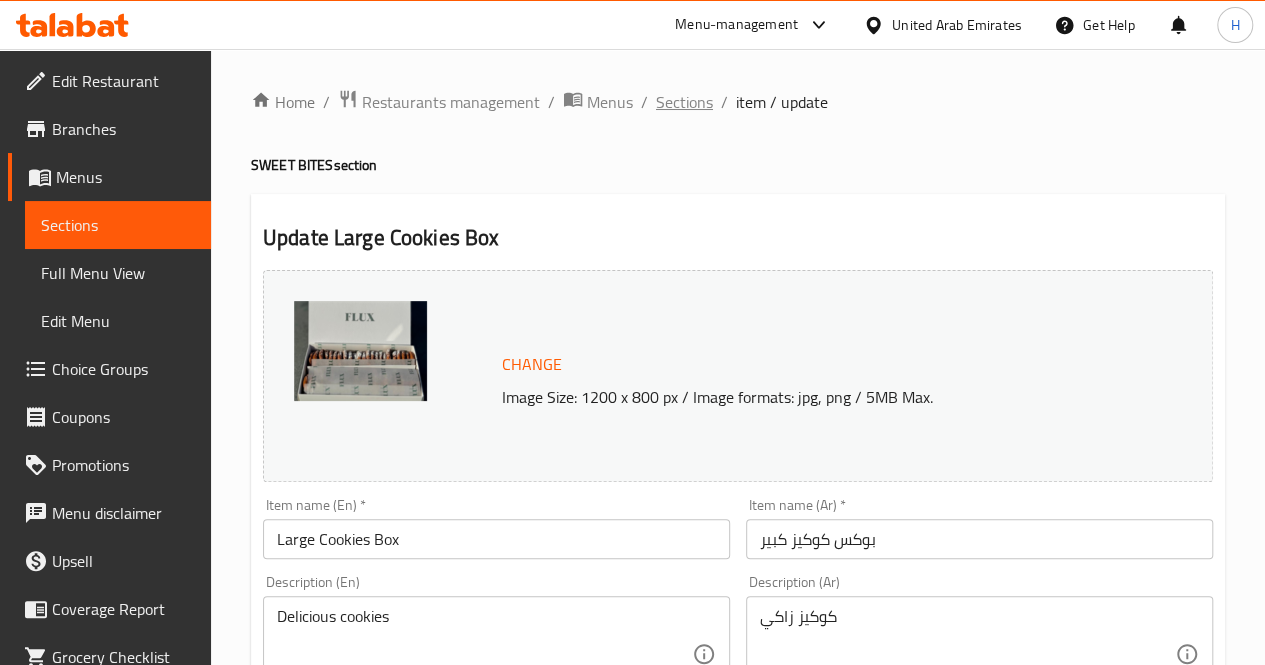 click on "Sections" at bounding box center (684, 102) 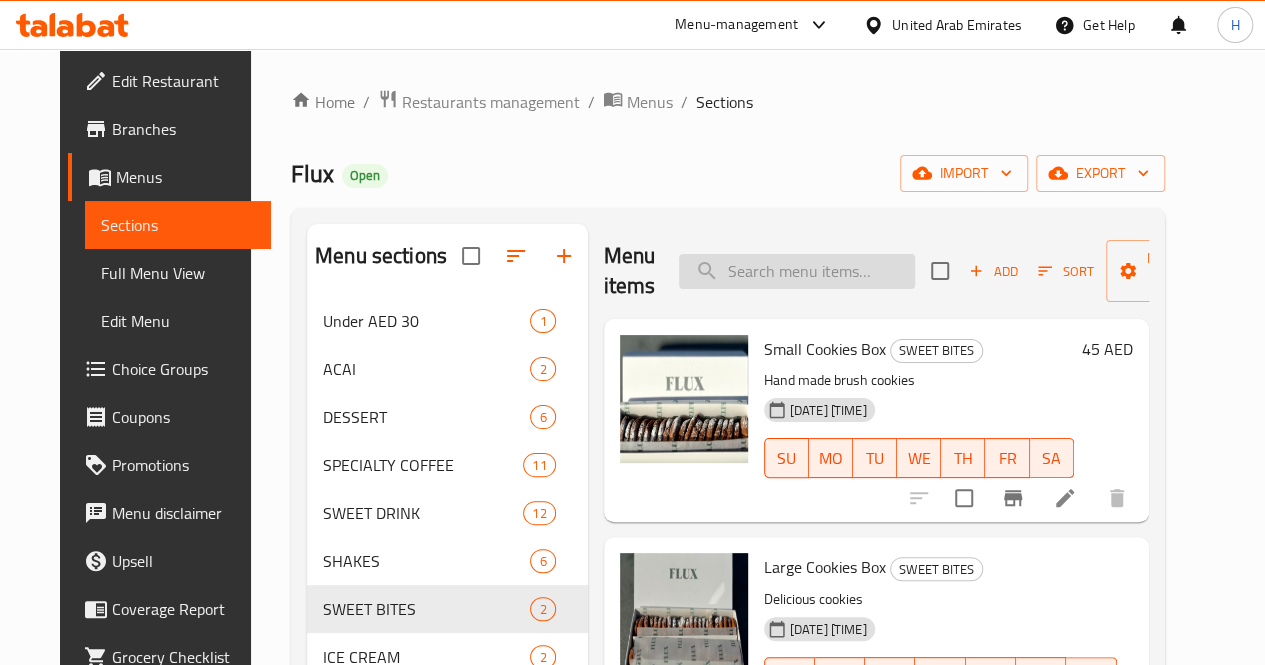 click at bounding box center (797, 271) 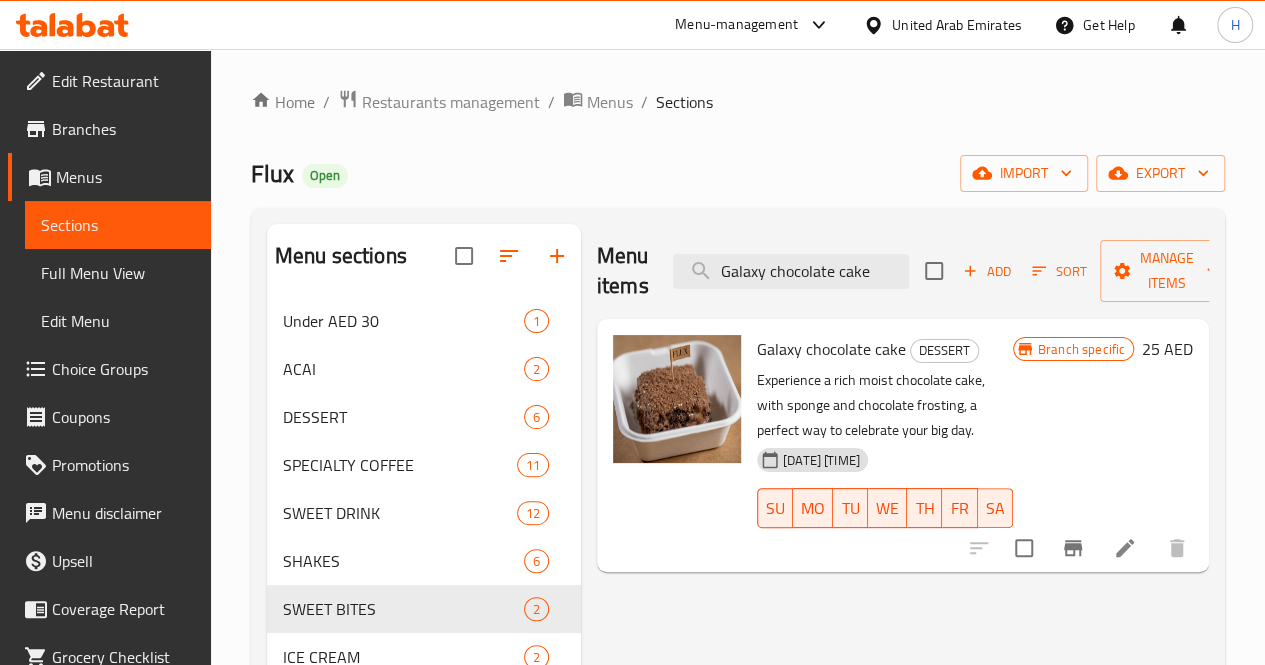 type on "Galaxy chocolate cake" 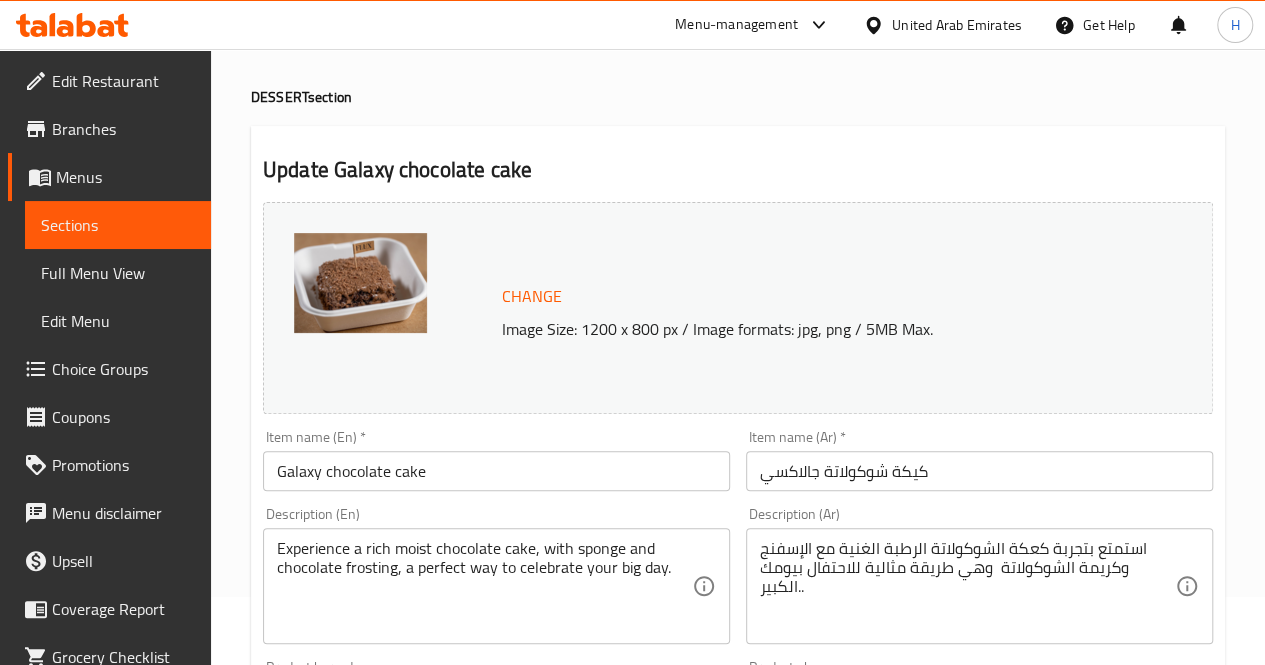 scroll, scrollTop: 100, scrollLeft: 0, axis: vertical 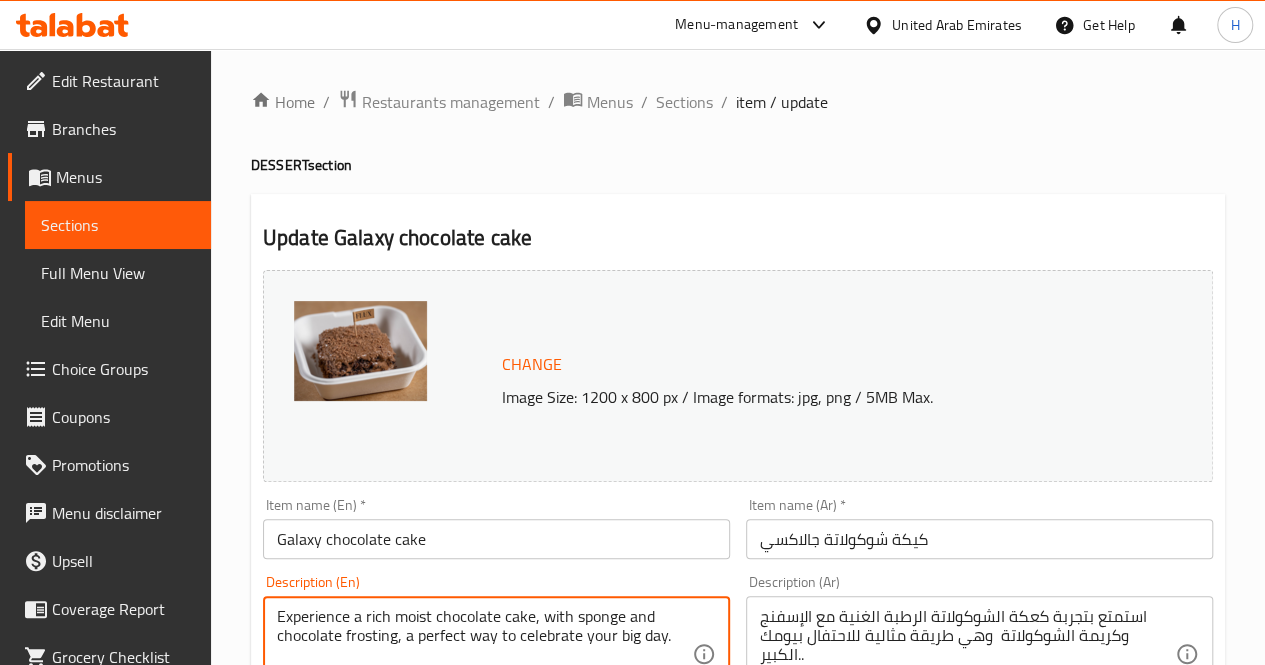 click on "Home / Restaurants management / Menus / Sections / item / update DESSERT  section Update [PRODUCT] Change Image Size: 1200 x 800 px / Image formats: jpg, png / 5MB Max. Item name (En)   * [PRODUCT] Item name (En)  * Item name (Ar)   * كيكة شوكولاتة جالاكسي Item name (Ar)  * Description (En) Experience a rich moist chocolate cake, with sponge and chocolate frosting, a perfect way to celebrate your big day. Description (En) Description (Ar) استمتع بتجربة كعكة الشوكولاتة الرطبة الغنية مع الإسفنج وكريمة الشوكولاتة  وهي طريقة مثالية للاحتفال بيومك الكبير.. Description (Ar) Product barcode Product barcode Product sku Product sku Price   * AED 25 Price  * Price on selection Free item Start Date Start Date End Date End Date Available Days SU MO TU WE TH FR SA Available from ​ ​ Available to ​ ​ Status Active Inactive Exclude from GEM Variations & Choices Update" at bounding box center (738, 745) 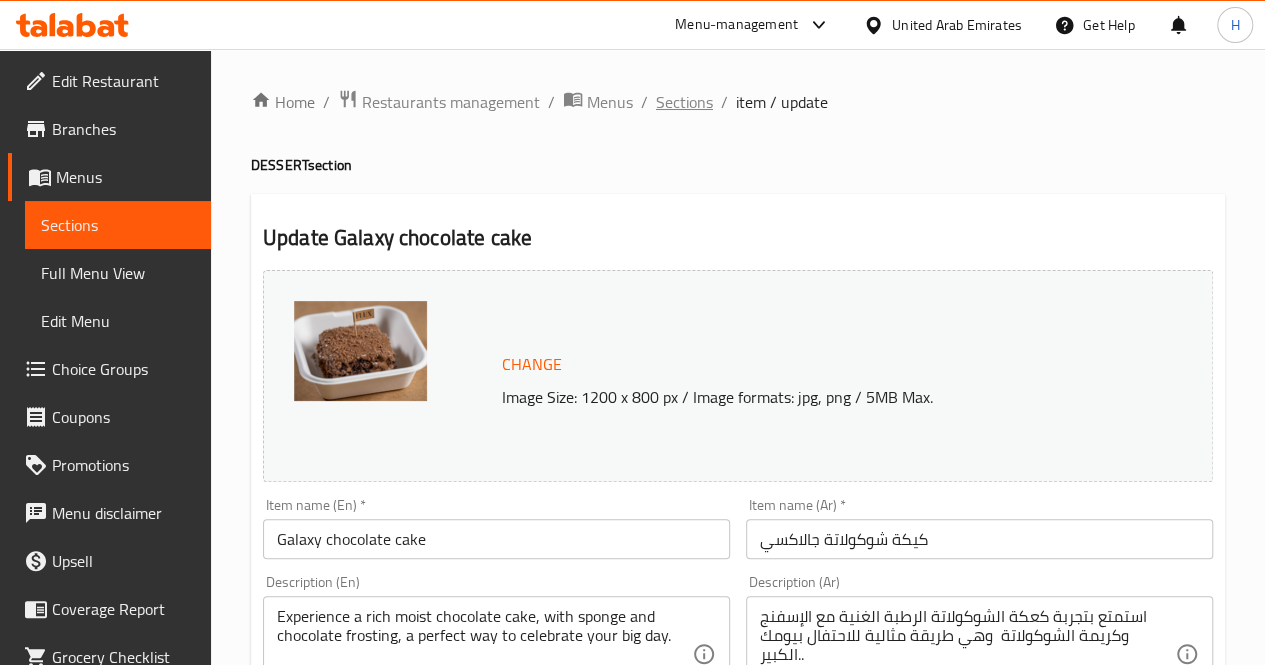 click on "Sections" at bounding box center [684, 102] 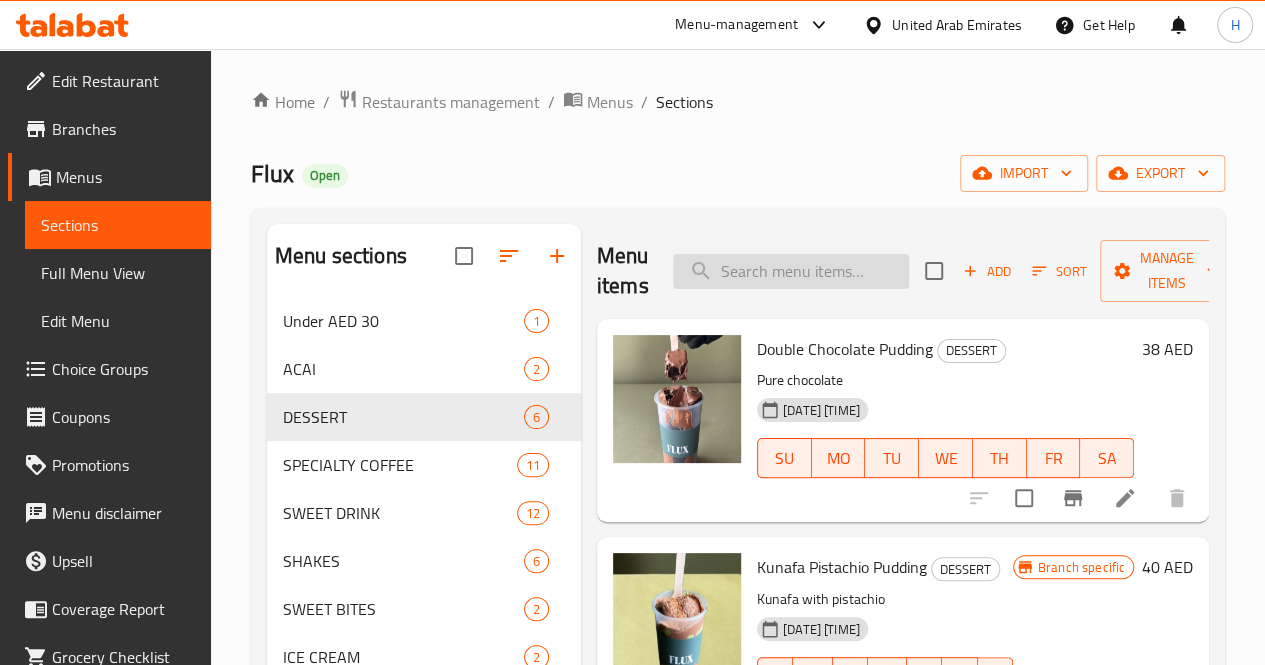 click at bounding box center (791, 271) 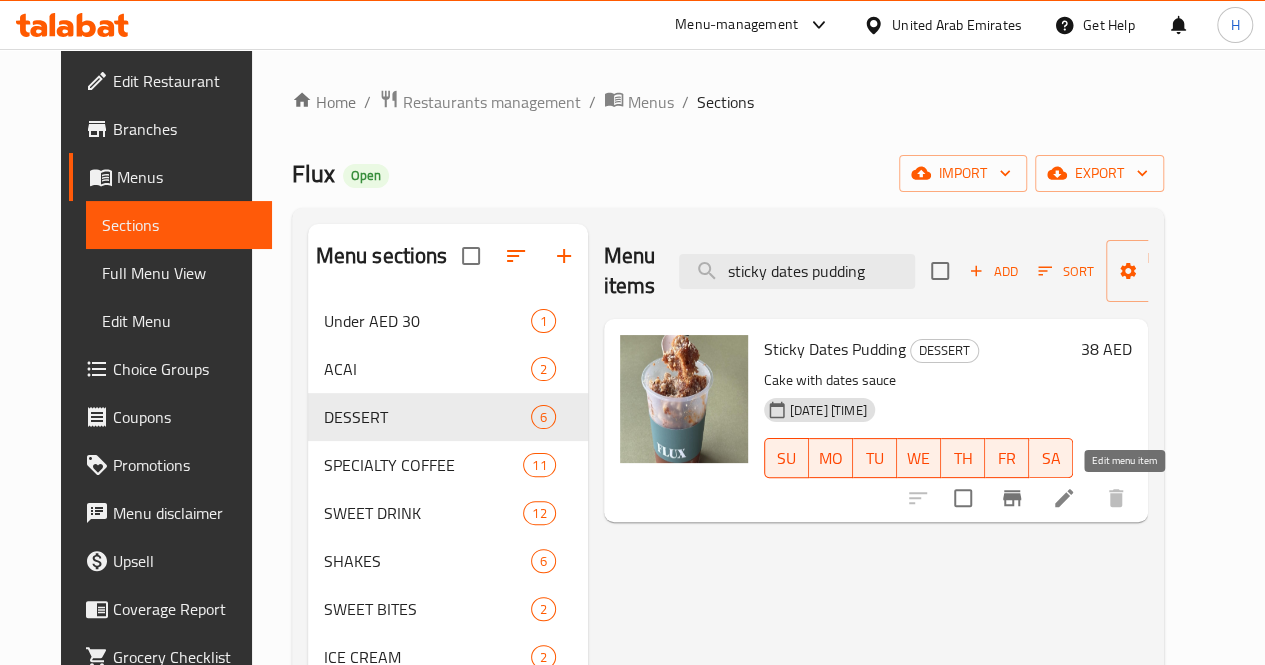 type on "sticky dates pudding" 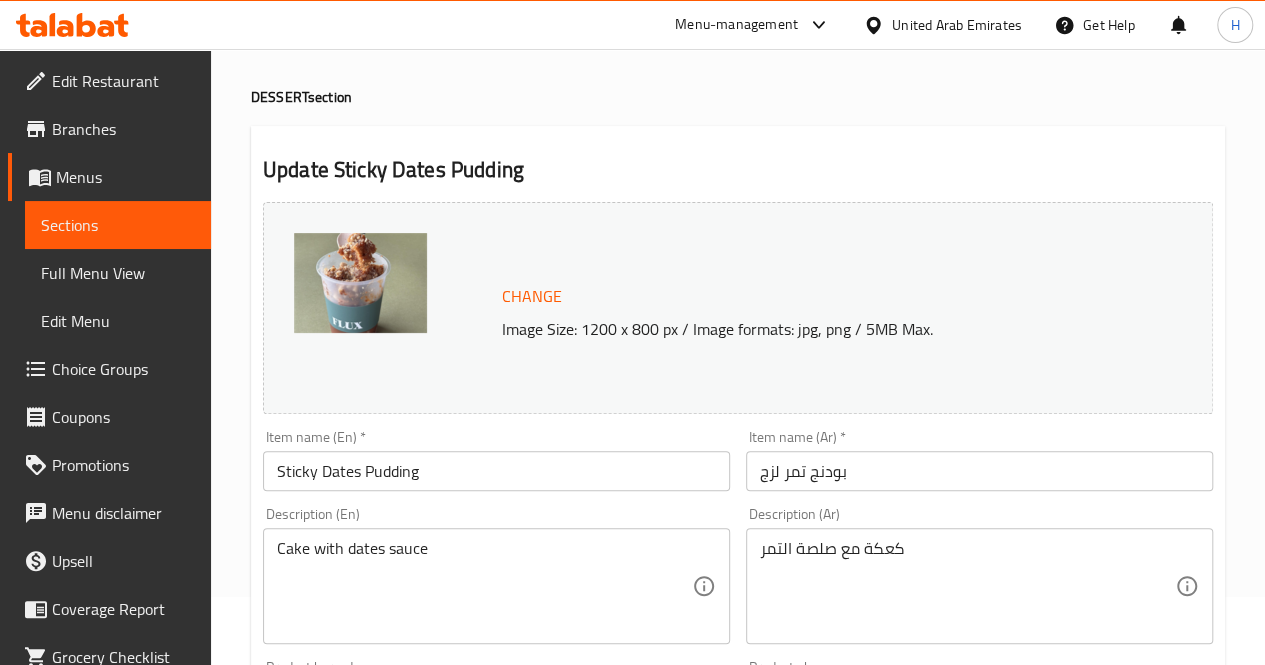 scroll, scrollTop: 100, scrollLeft: 0, axis: vertical 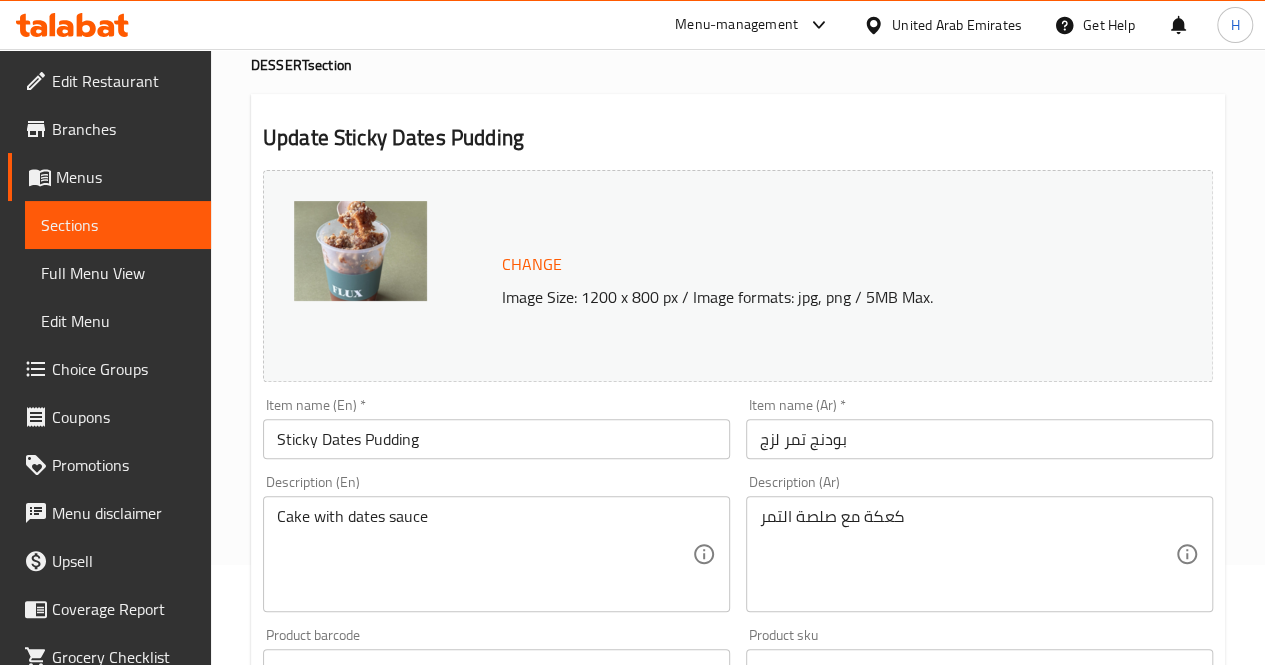 click on "Cake with dates sauce Description (En)" at bounding box center [496, 554] 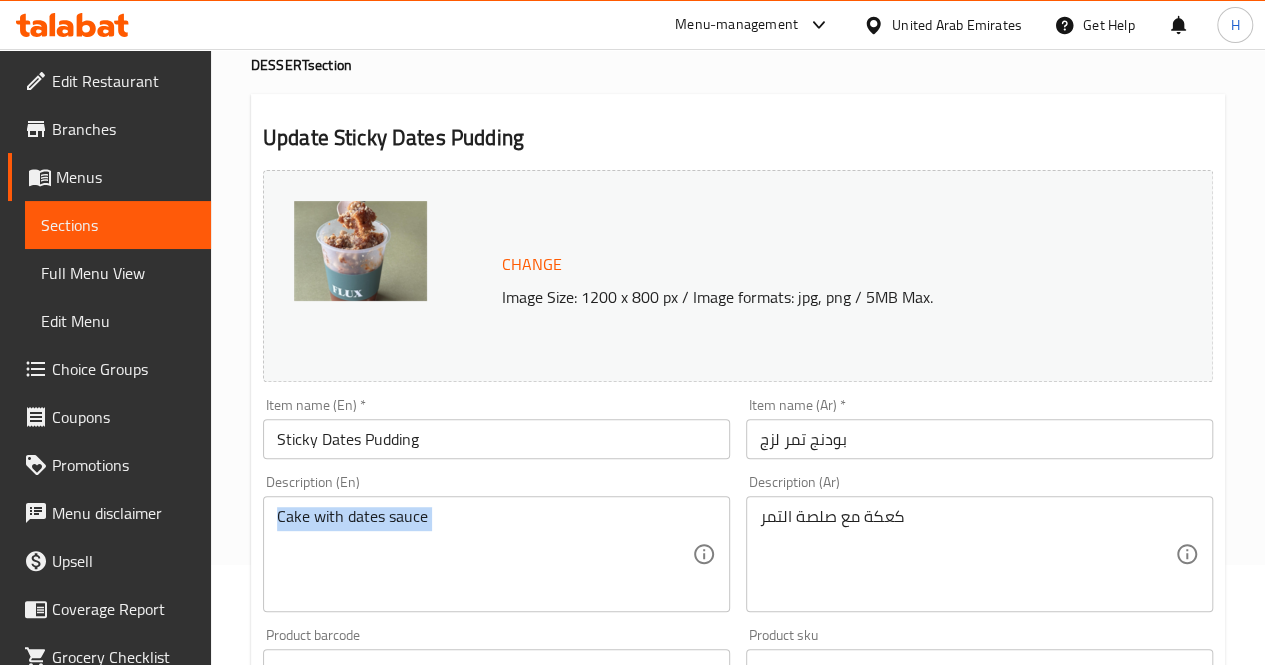 click on "Cake with dates sauce Description (En)" at bounding box center [496, 554] 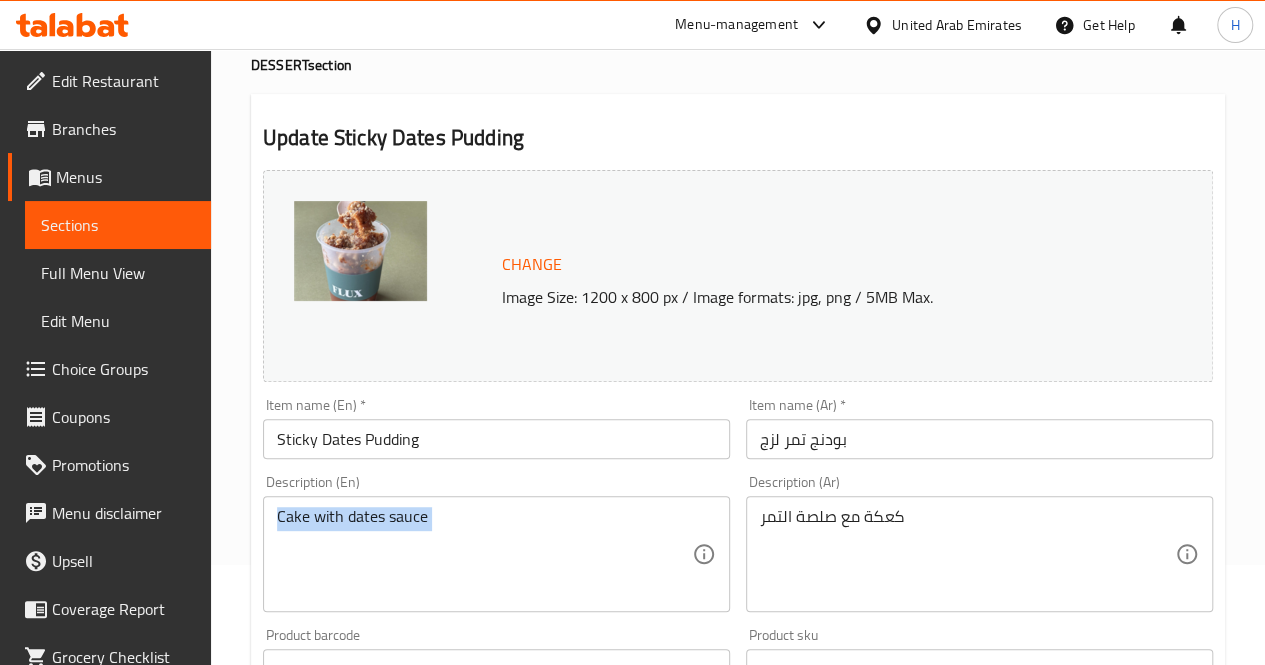 click on "Cake with dates sauce Description (En)" at bounding box center (496, 554) 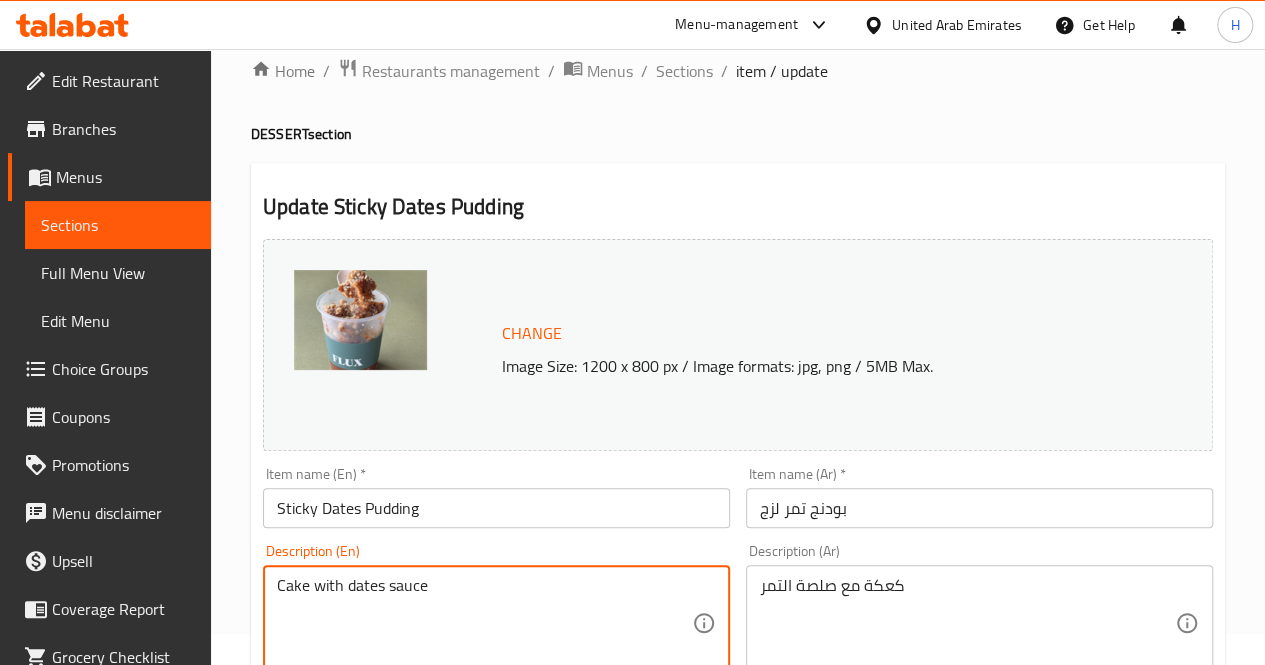 scroll, scrollTop: 0, scrollLeft: 0, axis: both 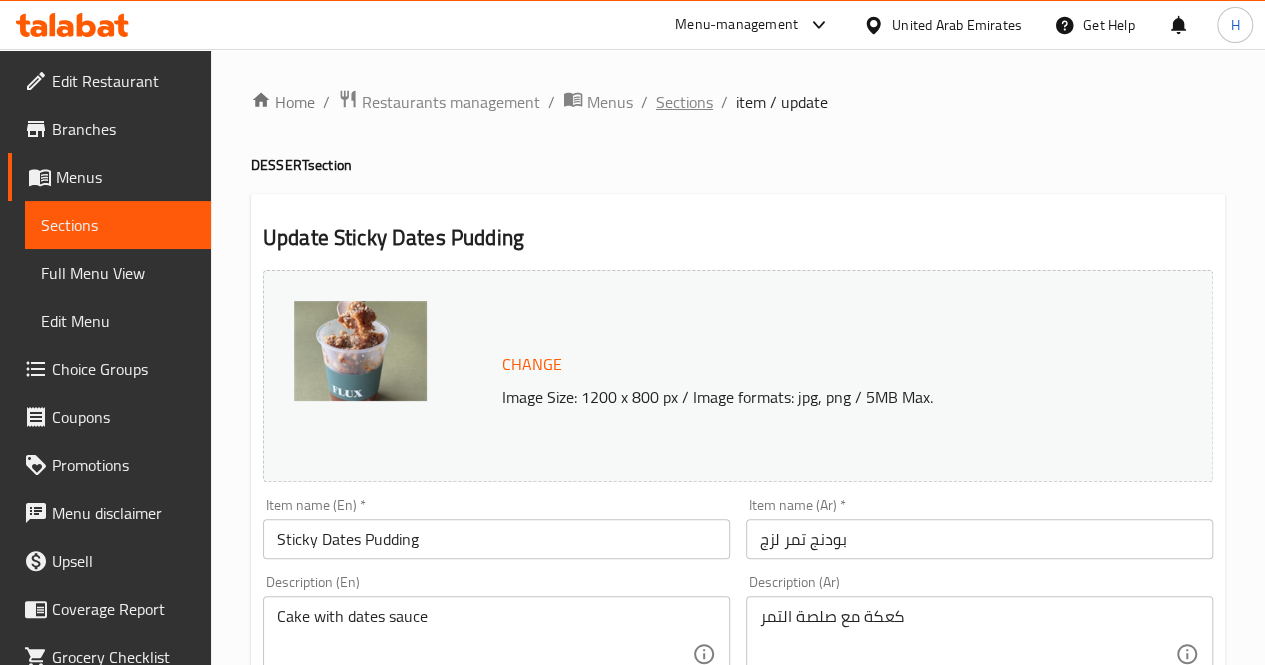 click on "Sections" at bounding box center [684, 102] 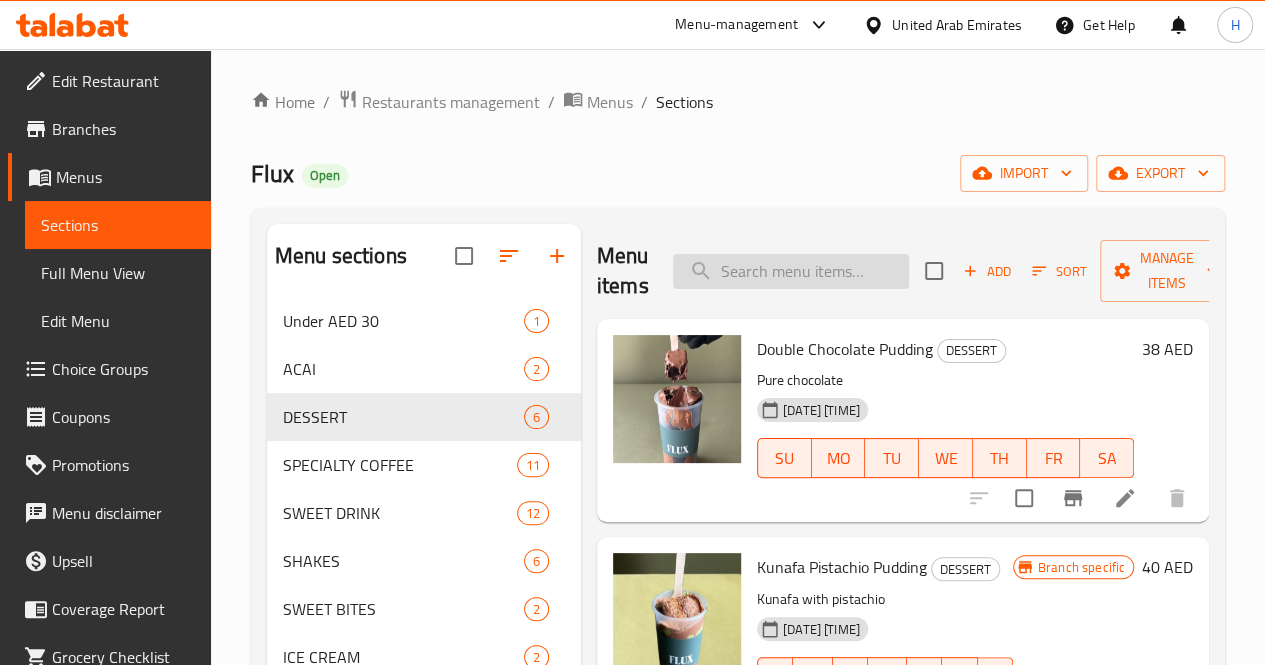 click at bounding box center (791, 271) 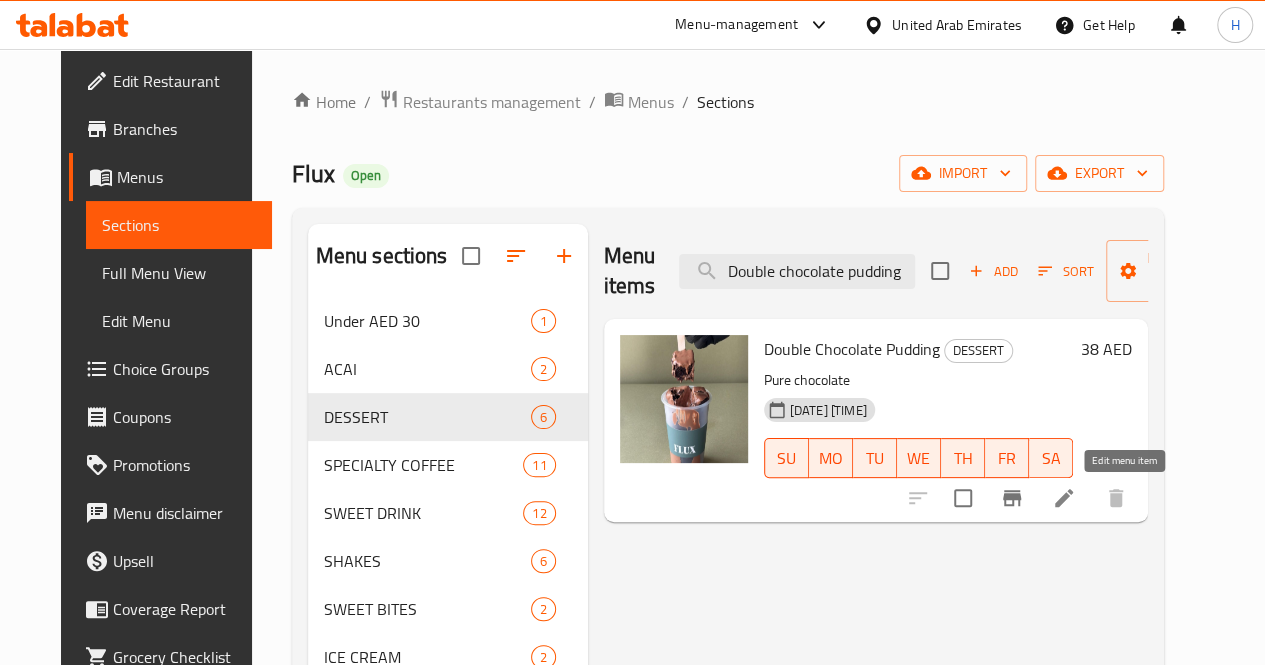 type on "Double chocolate pudding" 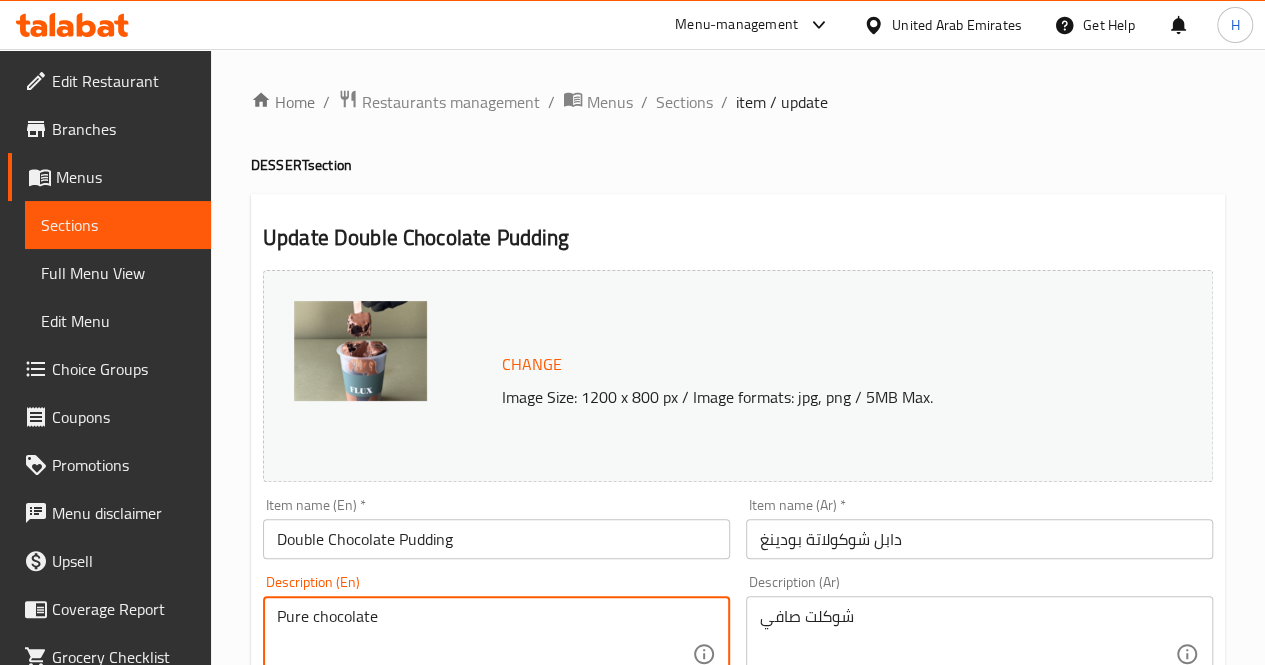 click on "Pure chocolate" at bounding box center (484, 654) 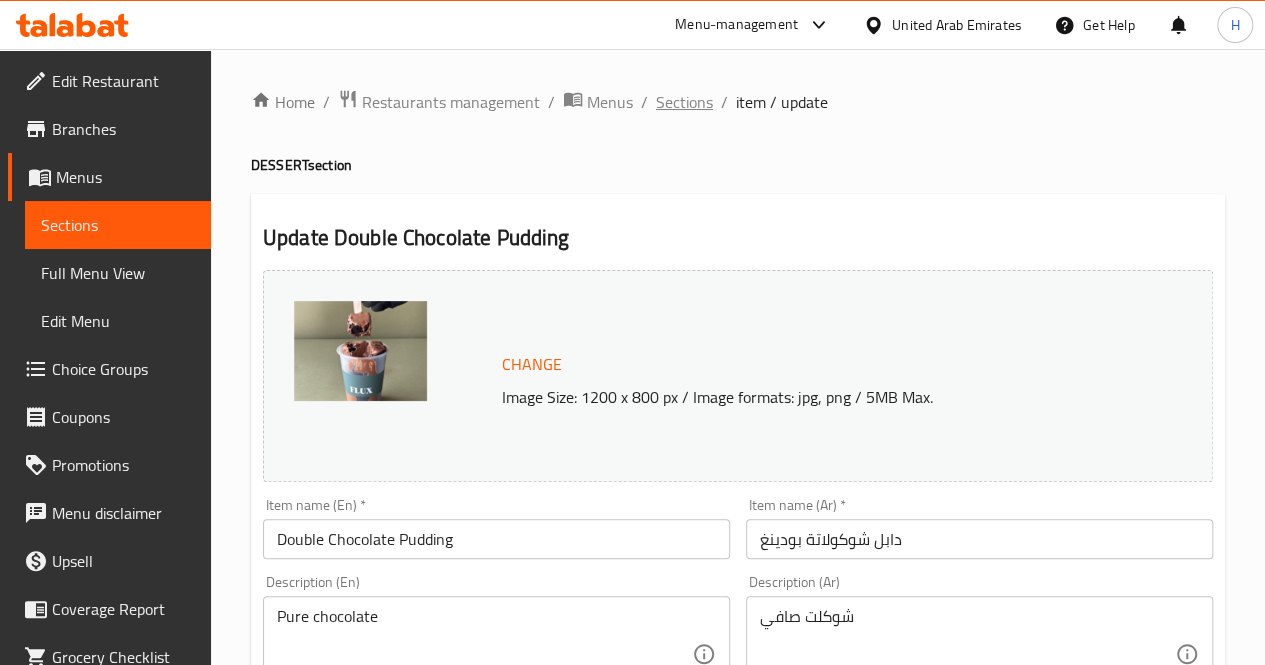 click on "Sections" at bounding box center (684, 102) 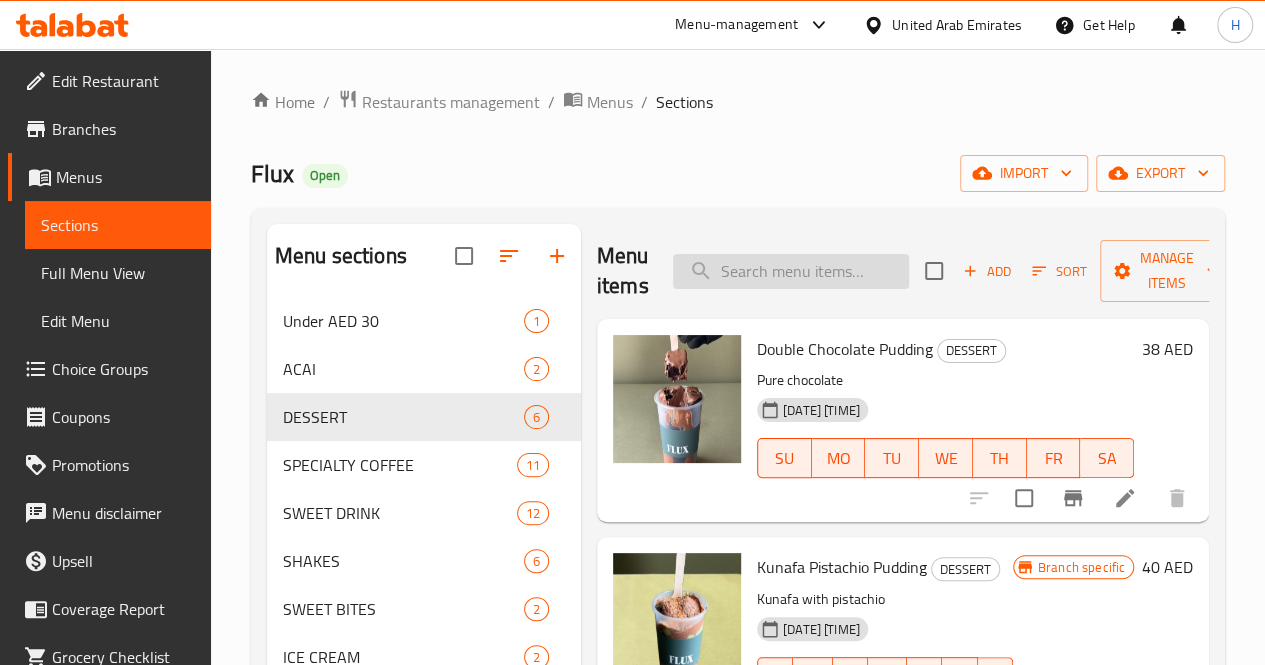 click at bounding box center [791, 271] 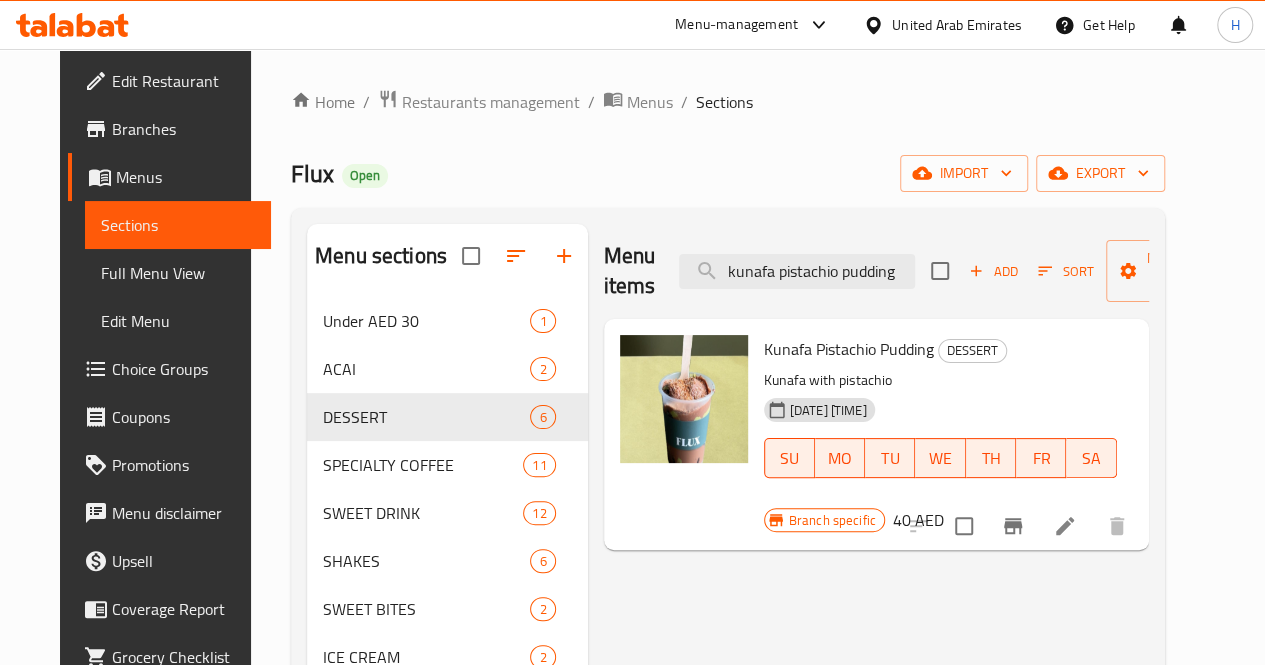 type on "kunafa pistachio pudding" 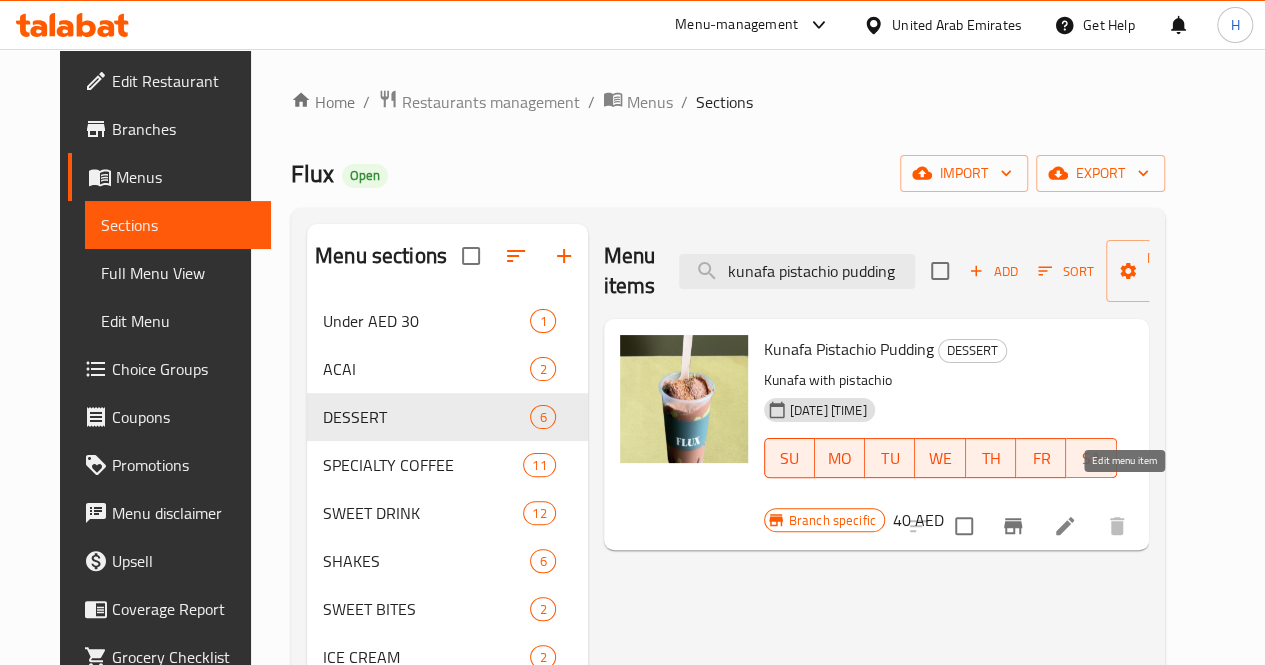 click 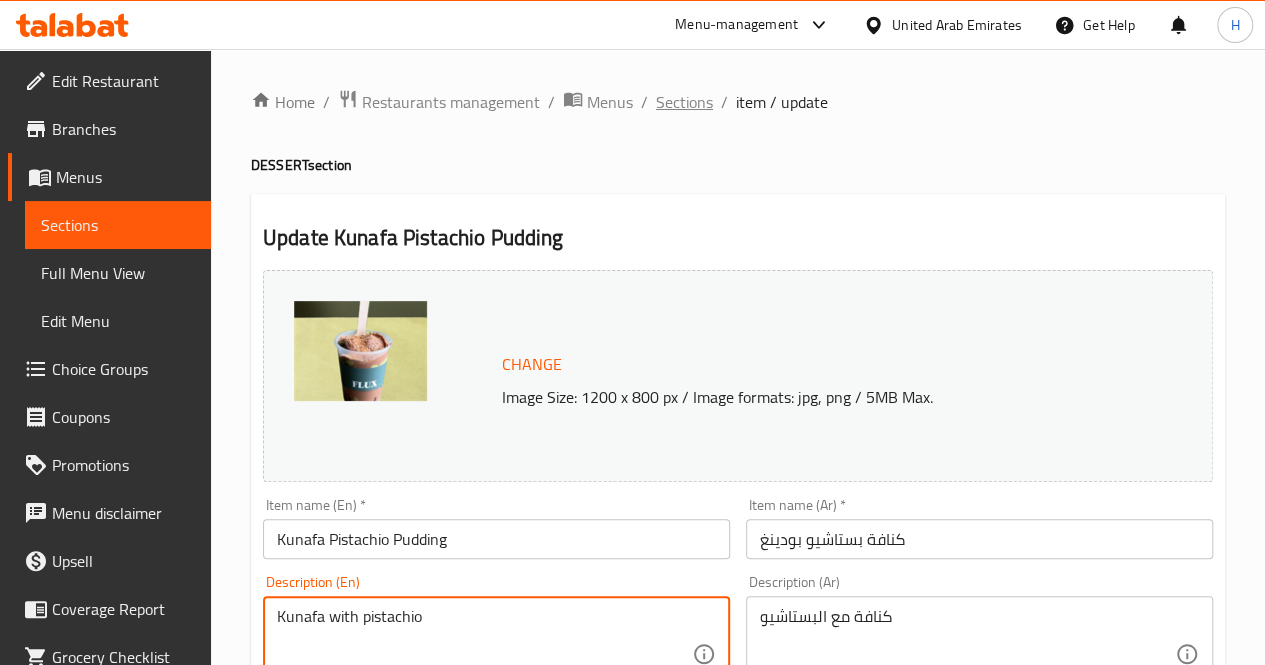 click on "Sections" at bounding box center (684, 102) 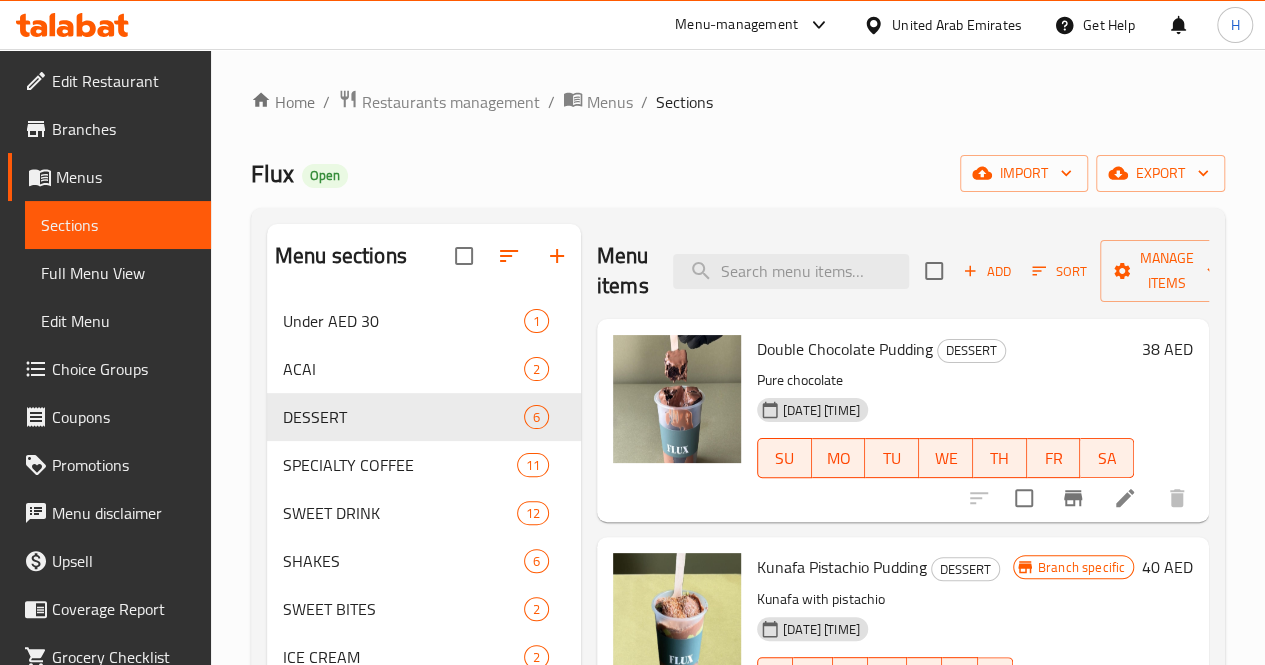 click on "Menu items Add Sort Manage items" at bounding box center (903, 271) 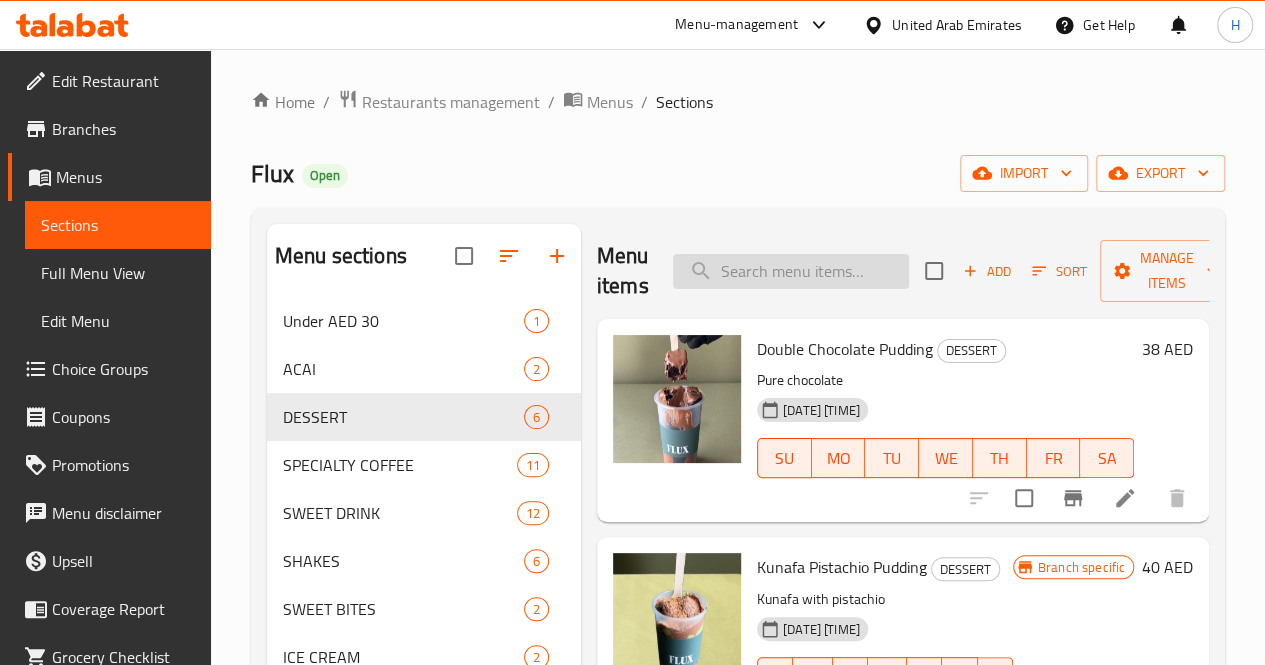 click at bounding box center [791, 271] 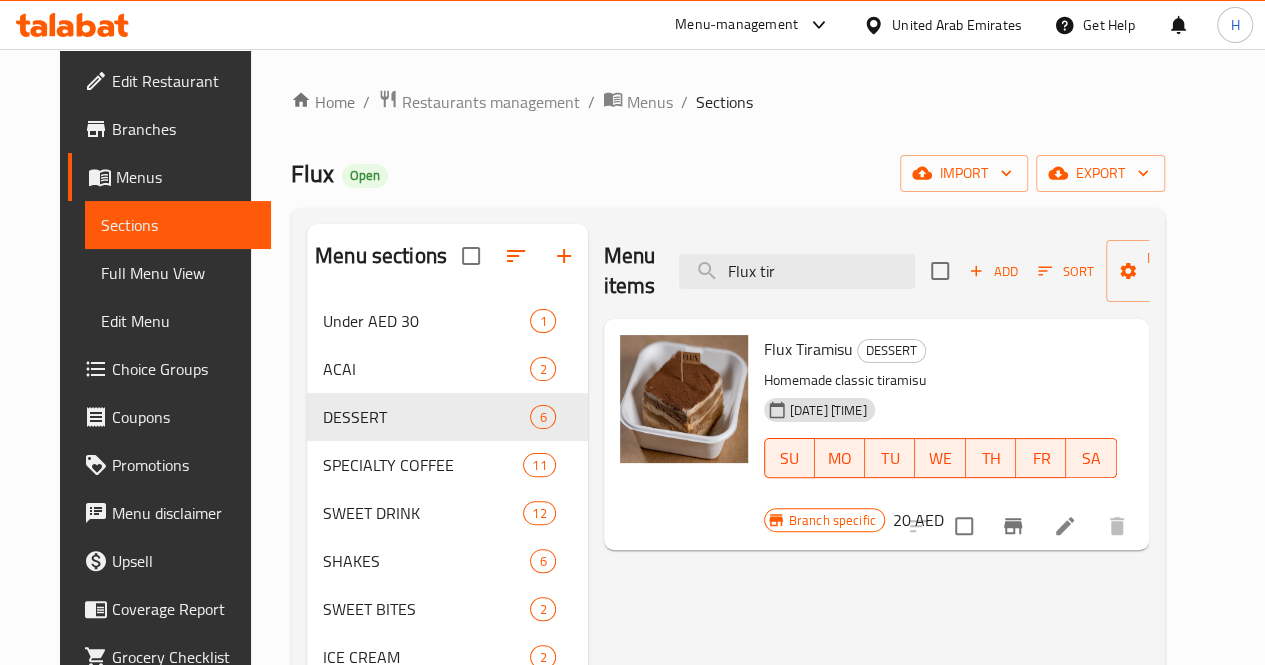 type on "Flux tir" 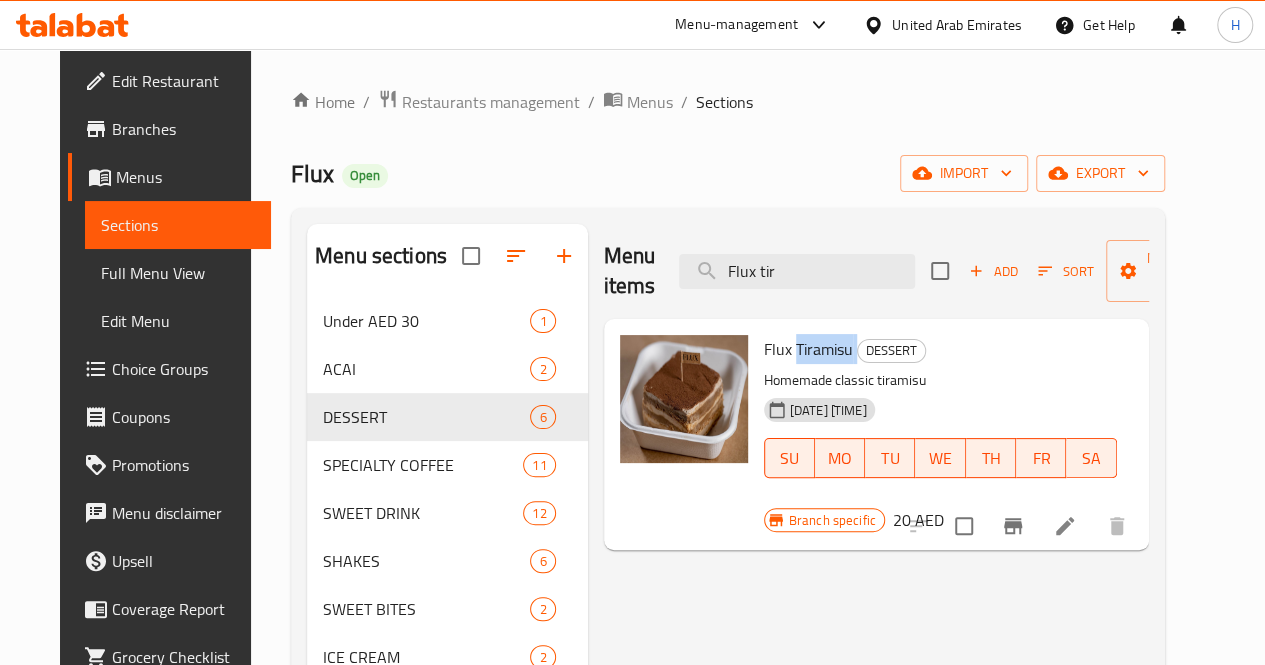click on "Flux Tiramisu" at bounding box center [808, 349] 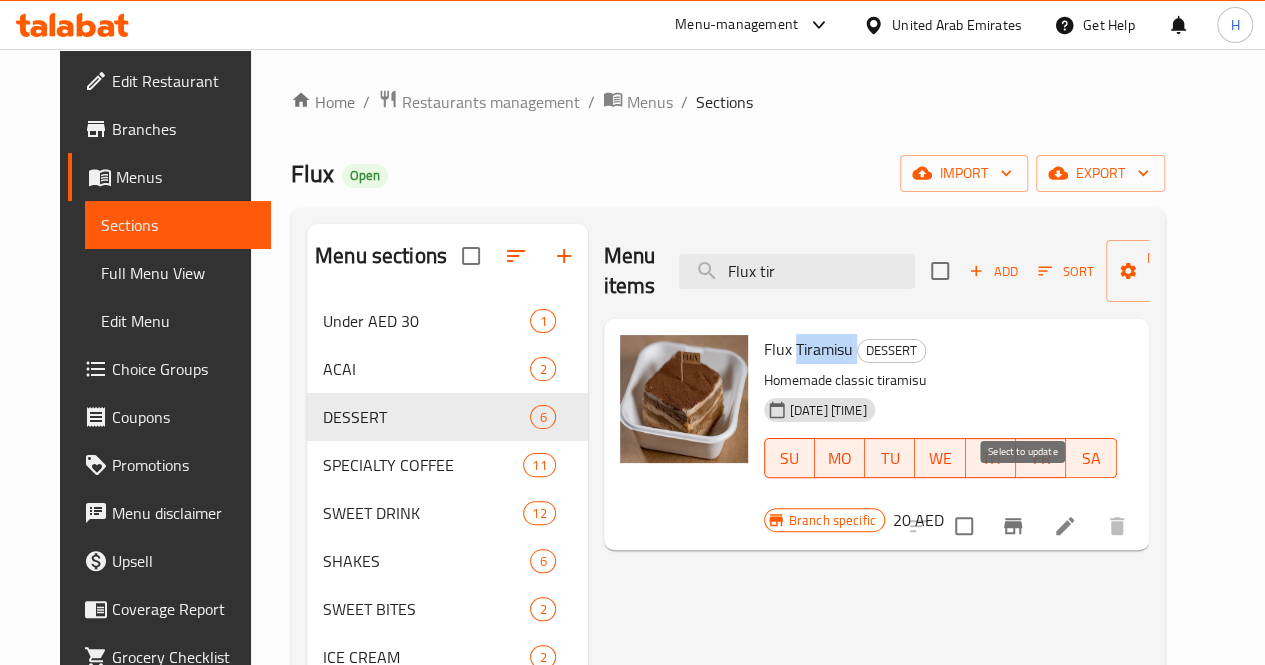 type on "0" 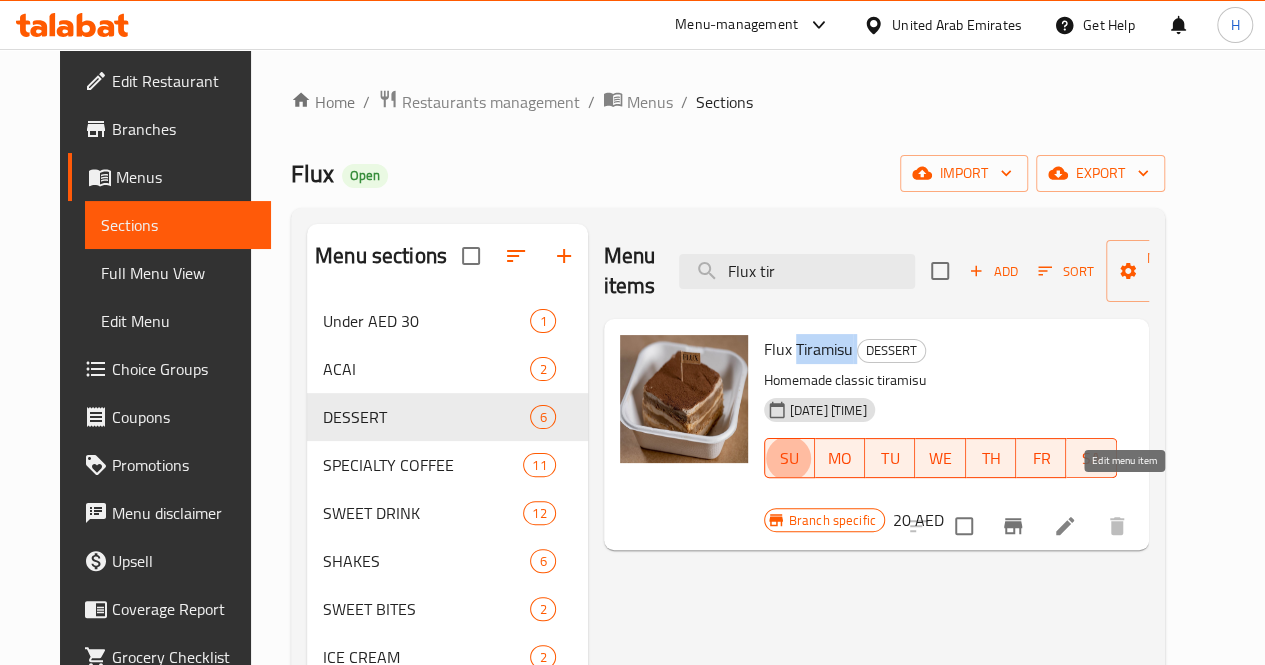 click 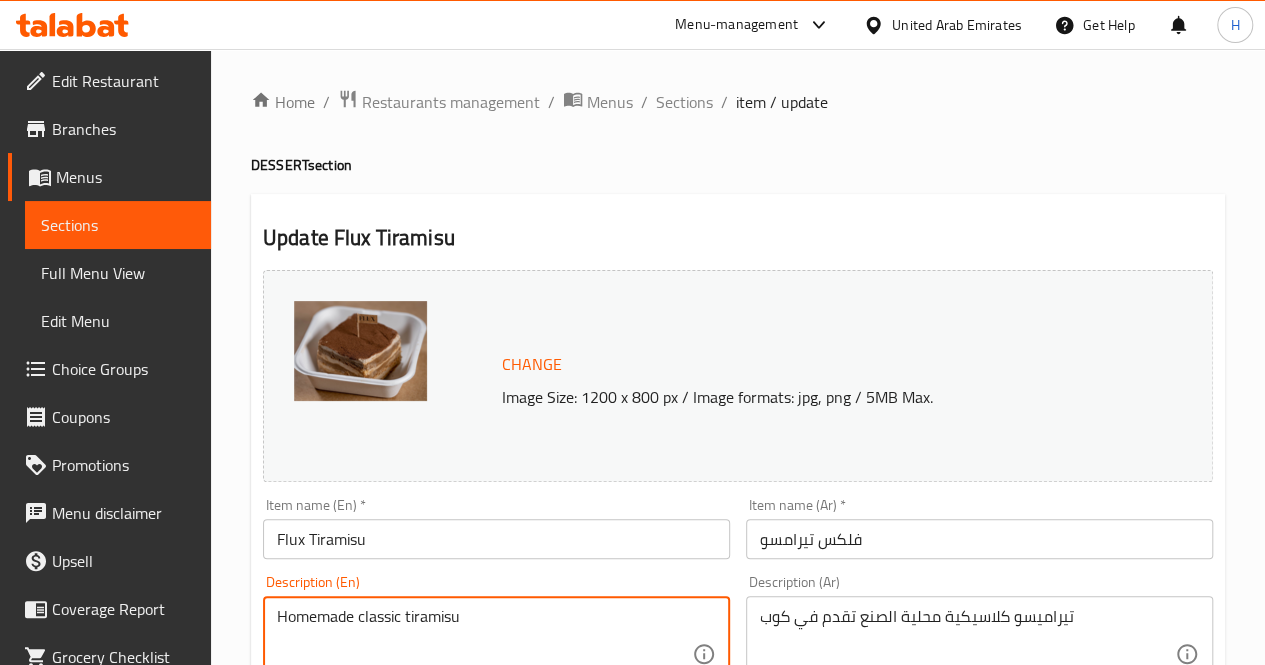 click on "Homemade classic tiramisu" at bounding box center [484, 654] 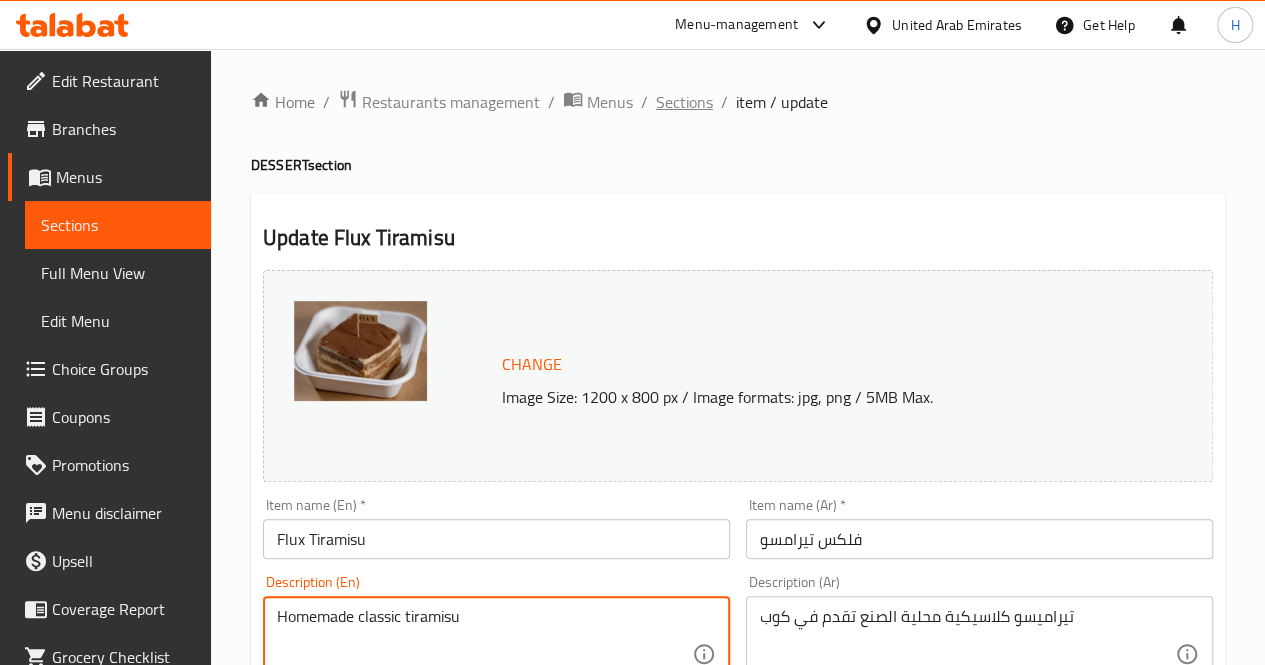 click on "Sections" at bounding box center [684, 102] 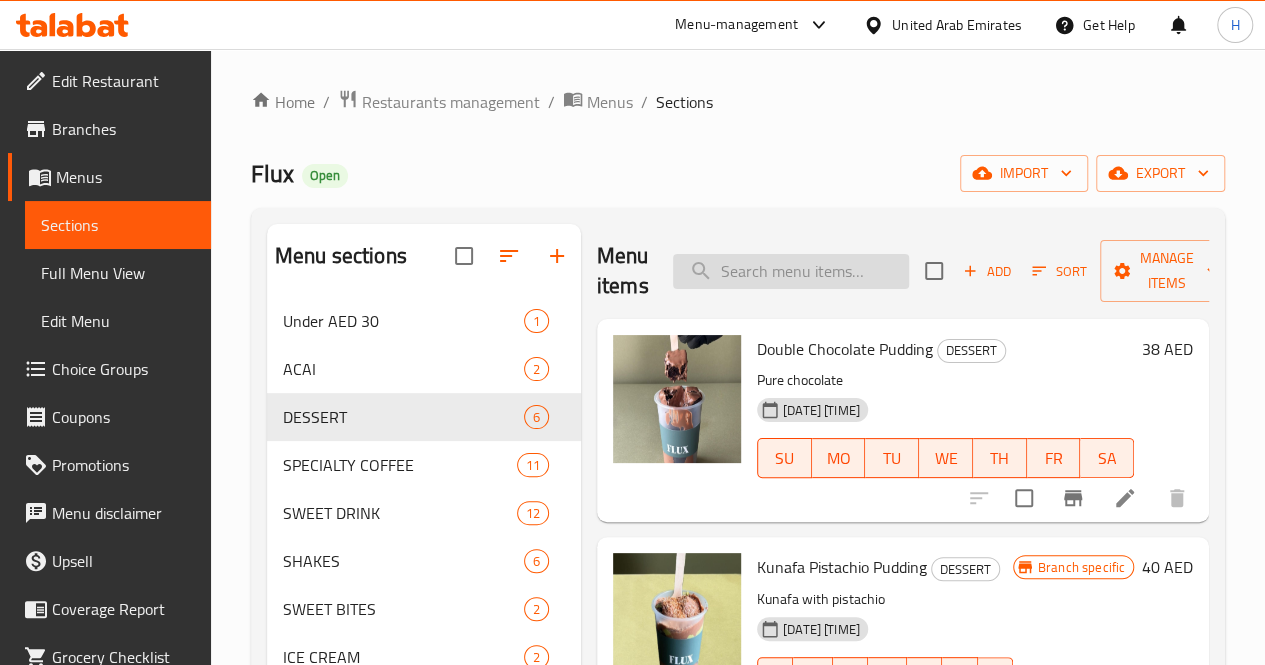 click at bounding box center [791, 271] 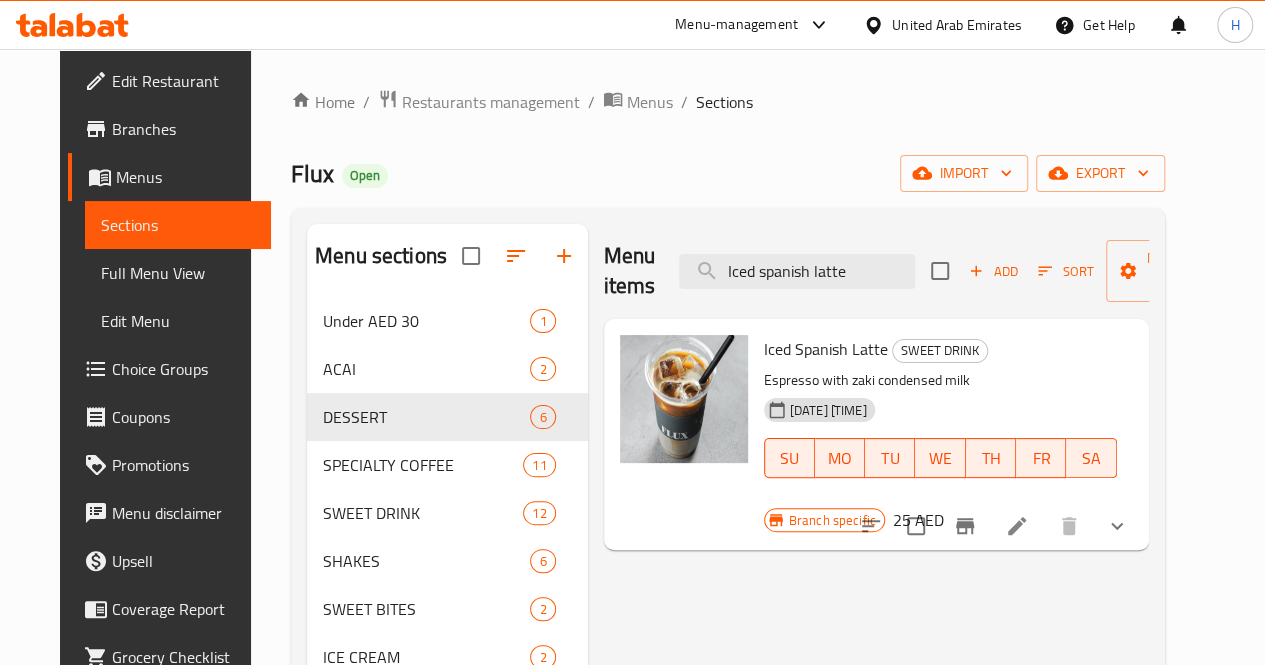 paste on "s habiscus tea" 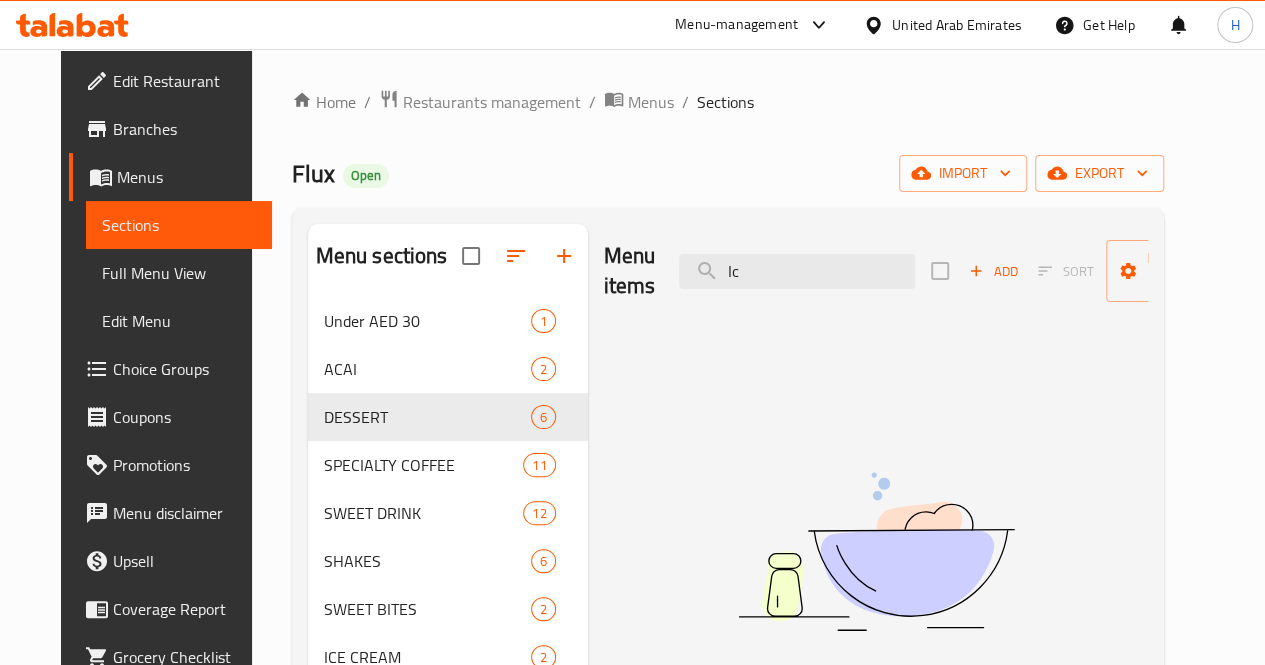 type on "I" 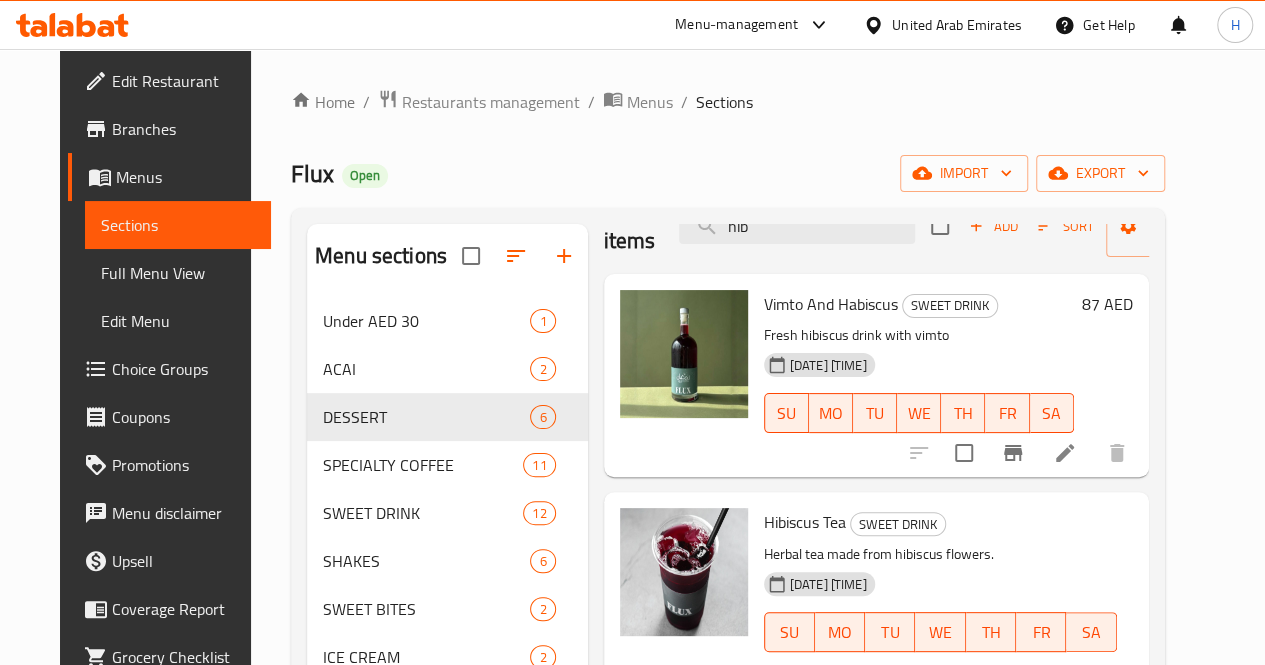 scroll, scrollTop: 70, scrollLeft: 0, axis: vertical 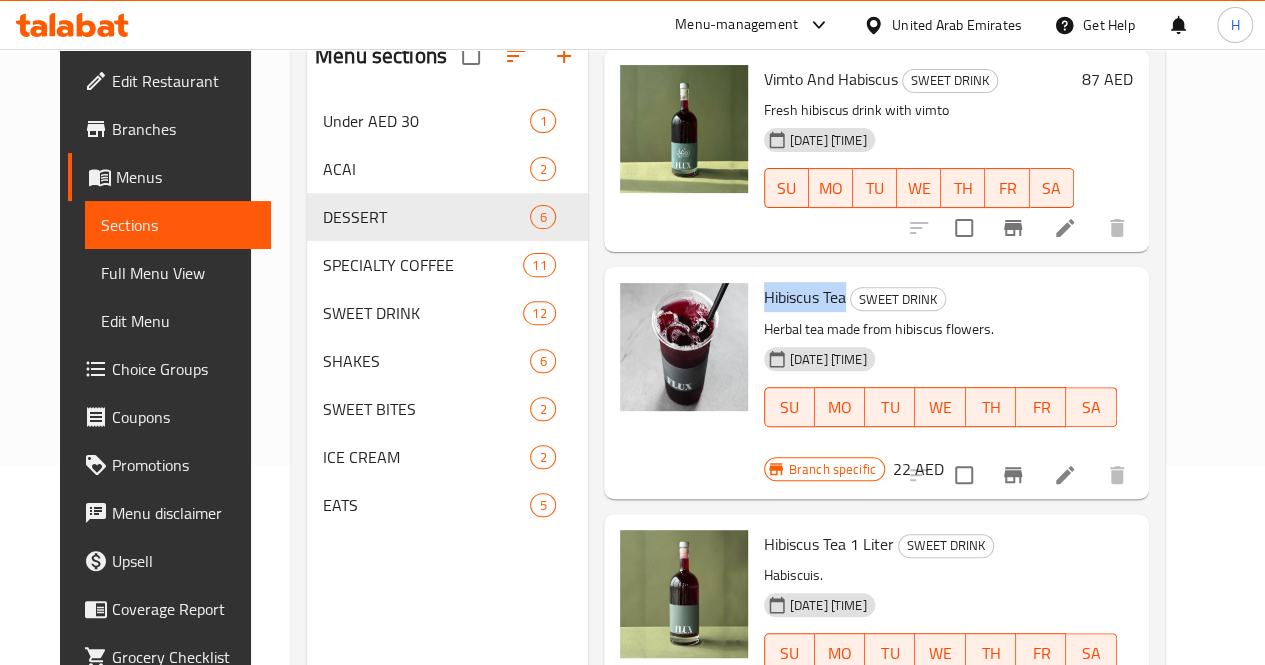 copy on "Hibiscus Tea" 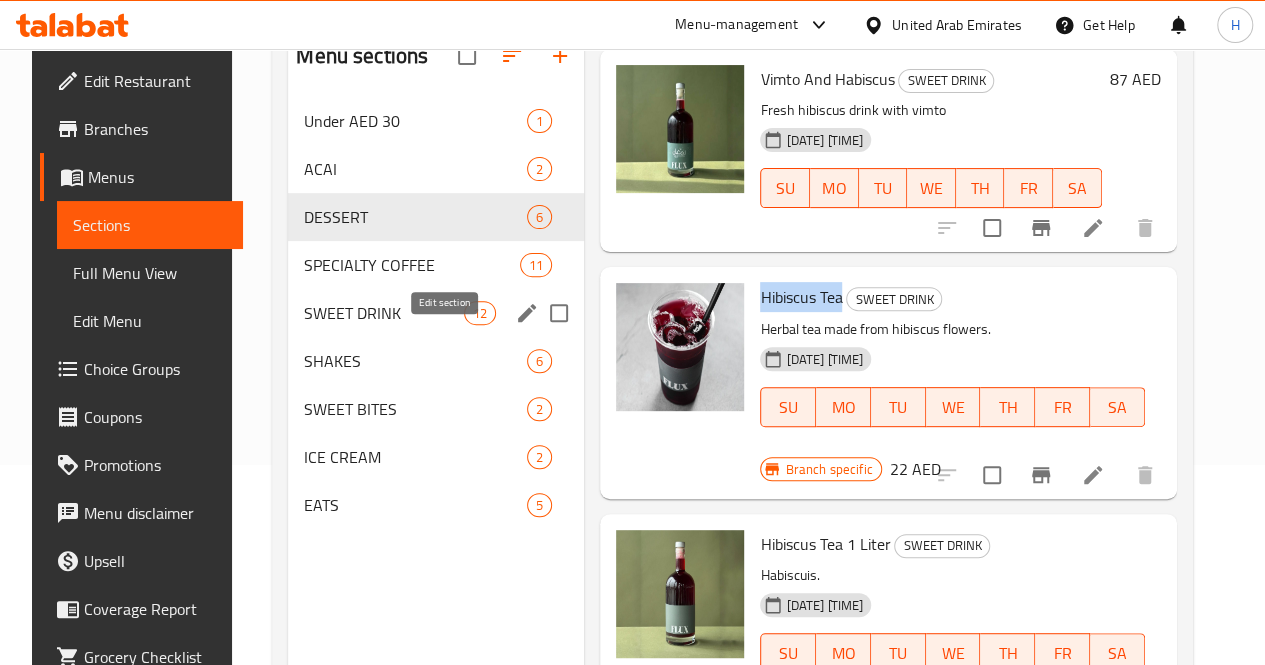 scroll, scrollTop: 280, scrollLeft: 0, axis: vertical 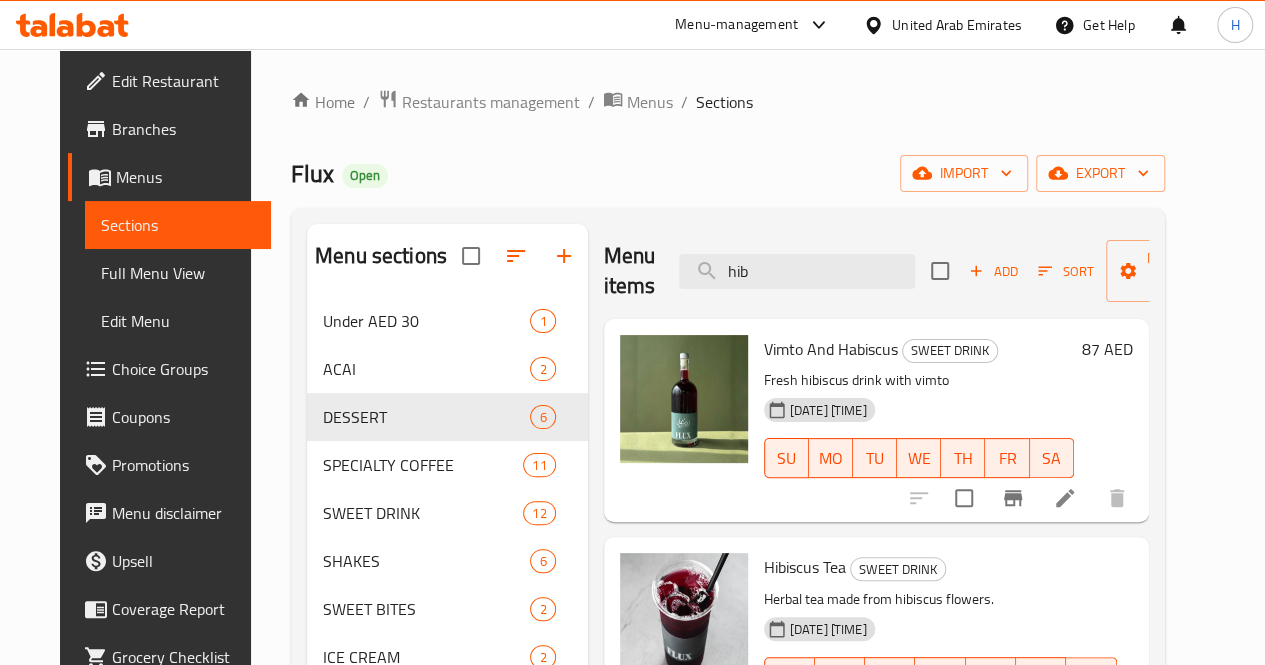click on "Menu items hib Add Sort Manage items" at bounding box center [876, 271] 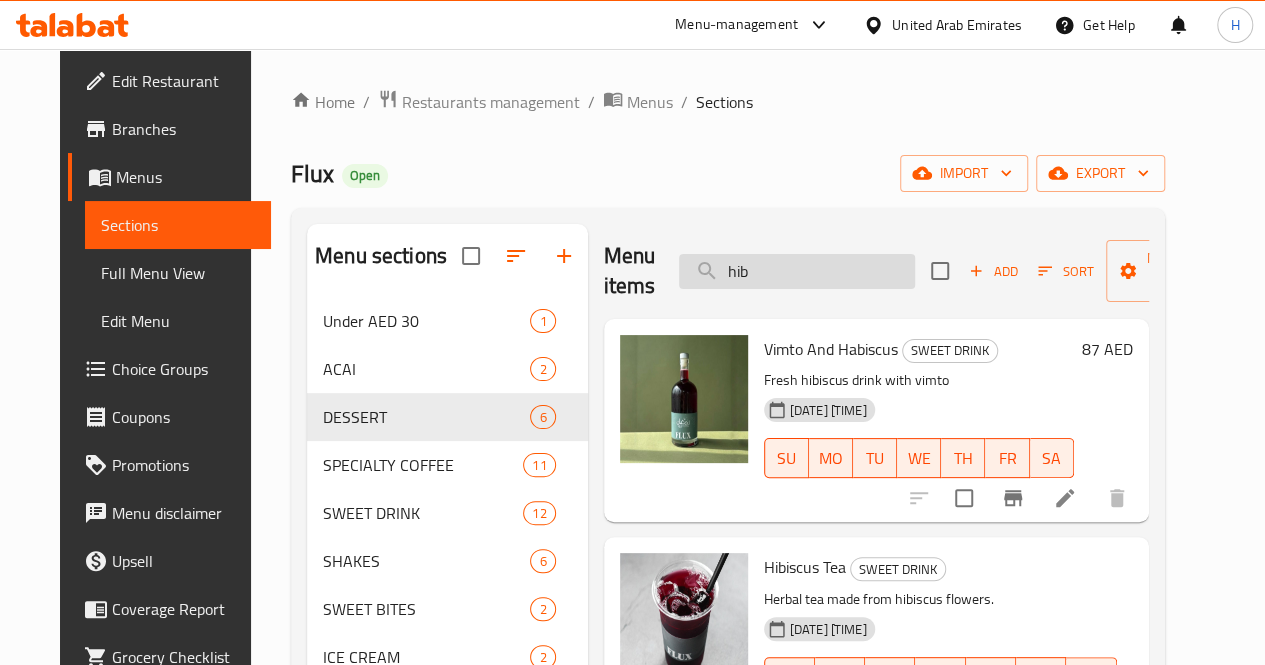 click on "hib" at bounding box center [797, 271] 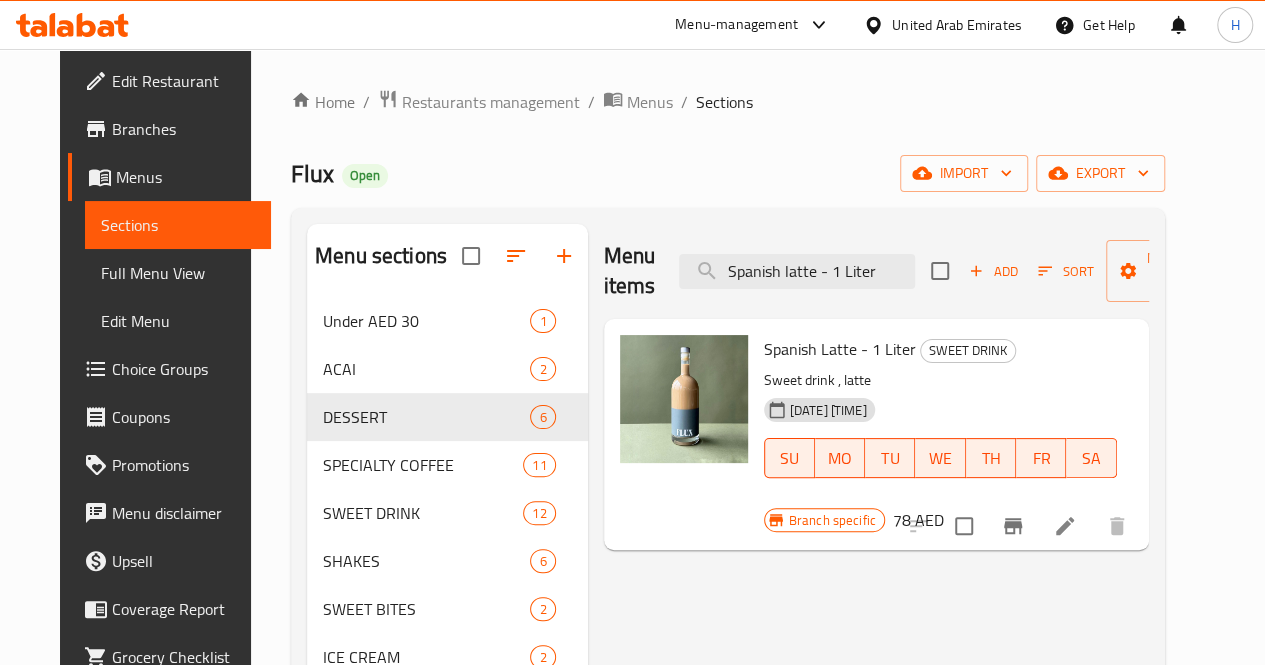 drag, startPoint x: 778, startPoint y: 266, endPoint x: 894, endPoint y: 285, distance: 117.54574 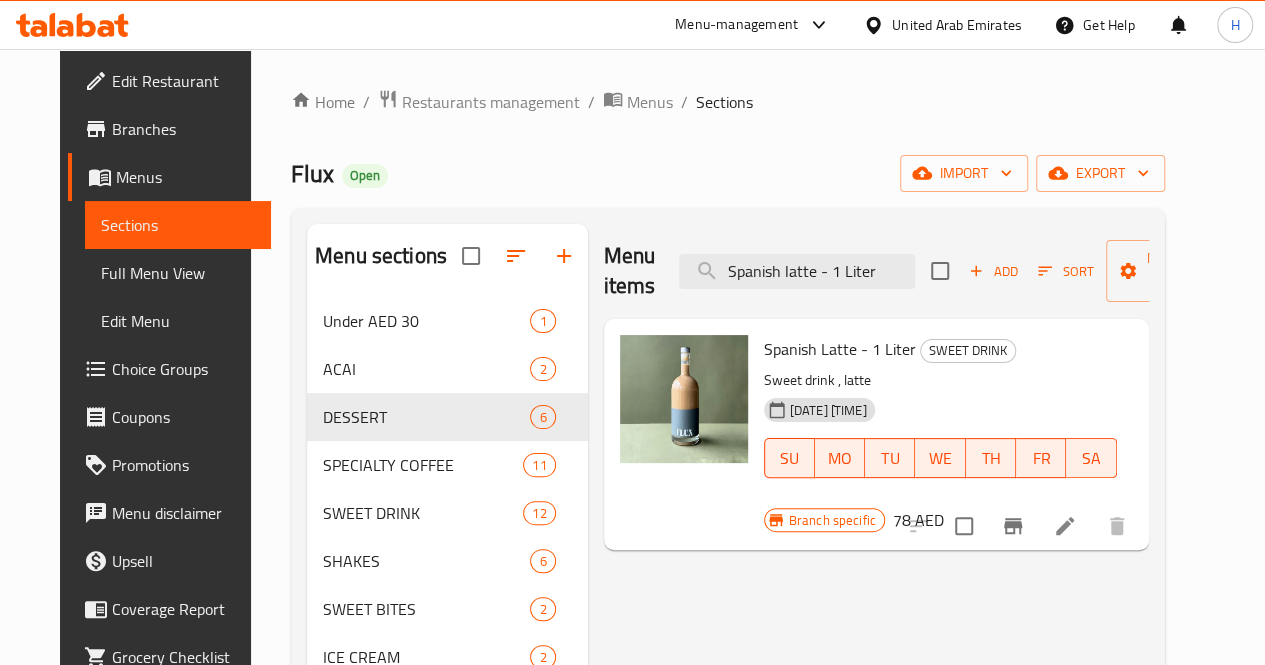 type on "Spanish latte - 1 Liter" 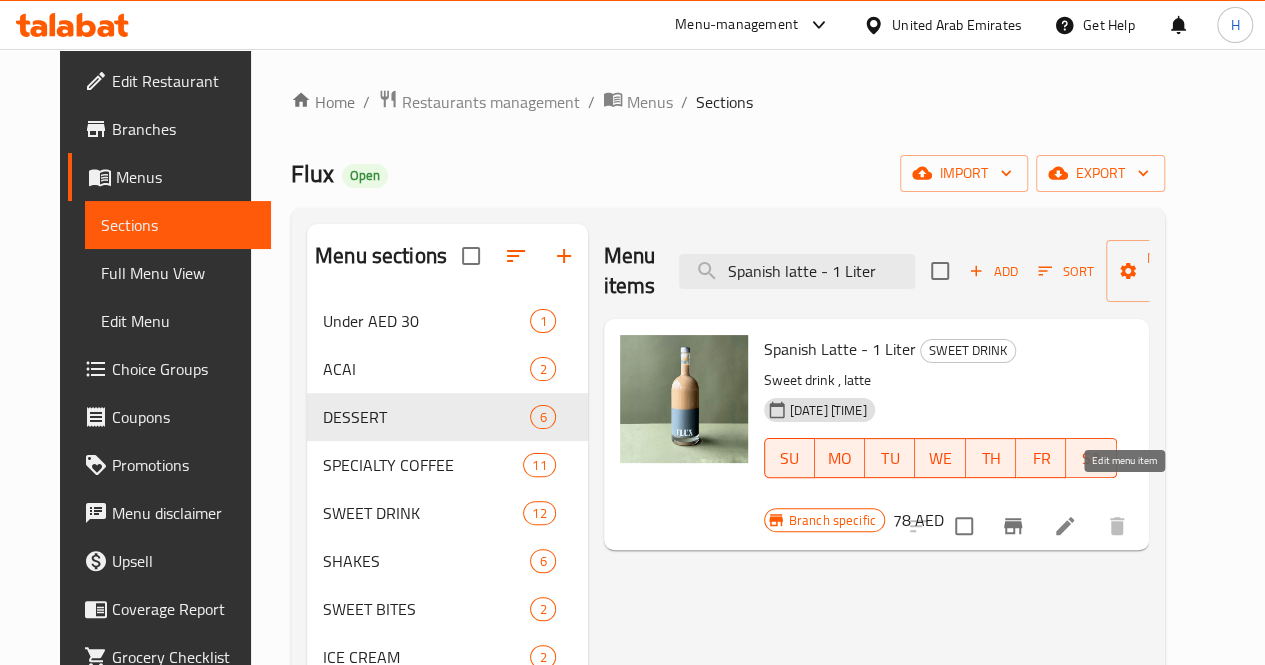 click 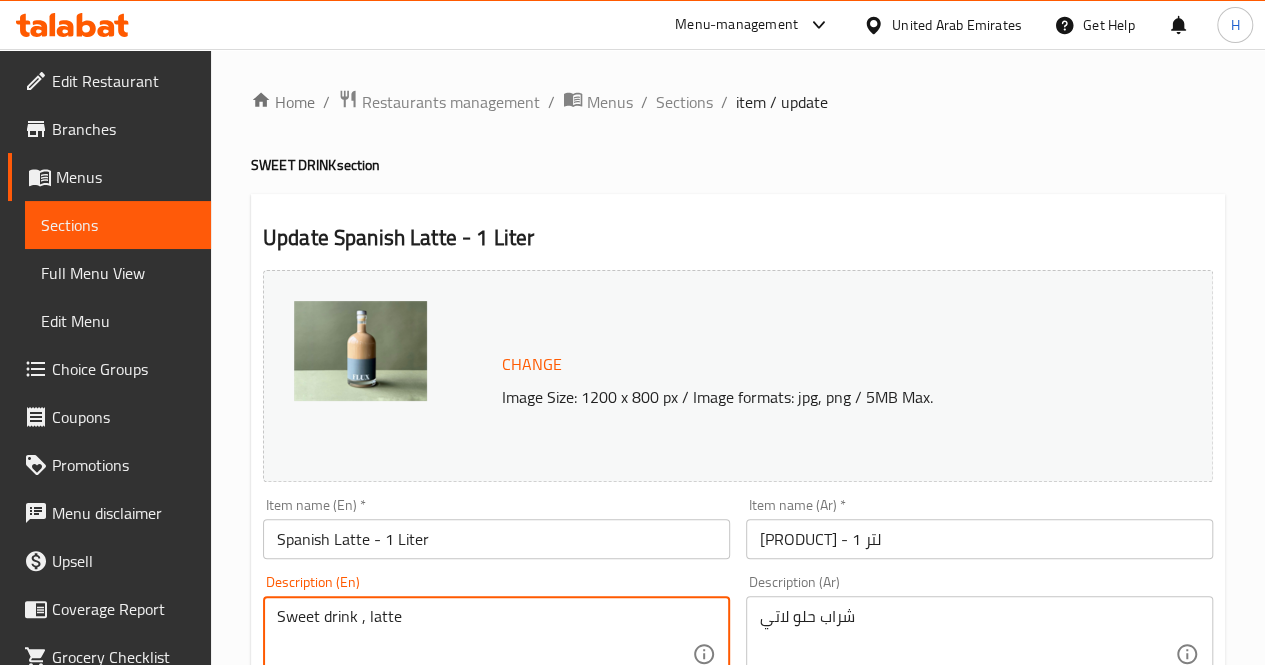 click on "Sweet drink , latte" at bounding box center (484, 654) 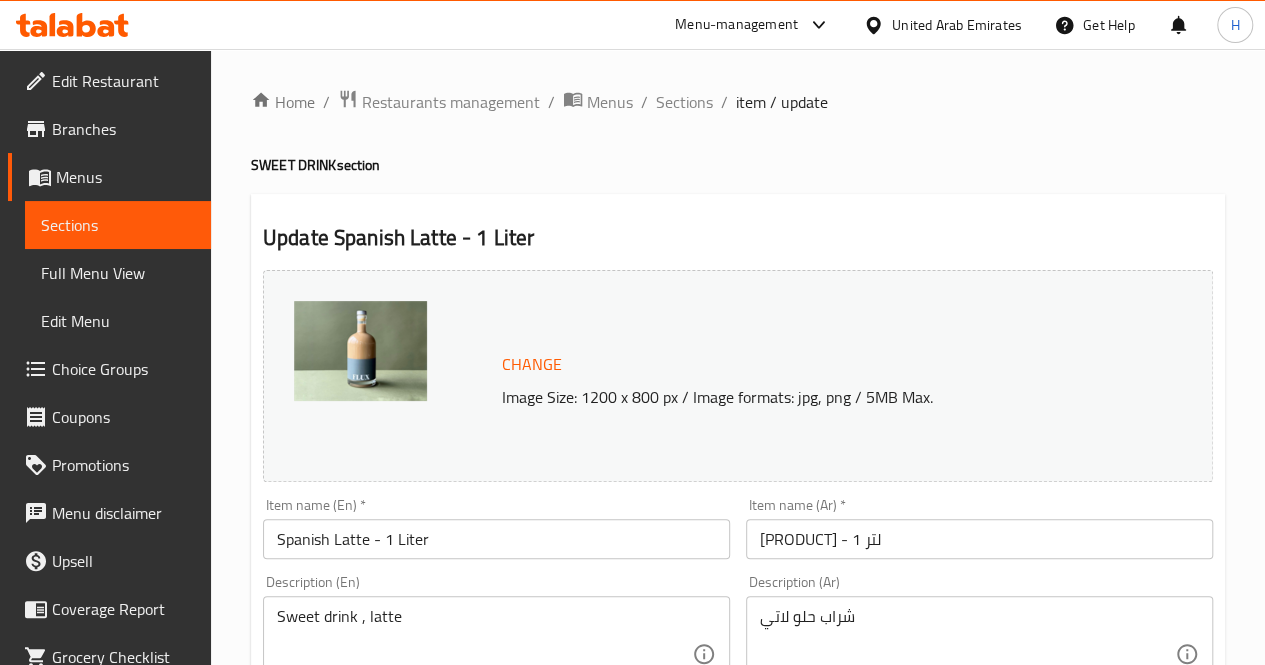 click on "Update [BRAND] [PRODUCT] - 1 Liter Change Image Size: 1200 x 800 px / Image formats: jpg, png / 5MB Max. Item name (En)   * [PRODUCT] - 1 Liter Item name (En)  * Item name (Ar)   * [PRODUCT] - 1 لتر Item name (Ar)  * Description (En) Sweet drink , latte  Description (En) Description (Ar)شراب حلو لاتي  Description (Ar) Product barcode Product barcode Product sku Product sku Price   * AED 78 Price  * Price on selection Free item Start Date Start Date End Date End Date Available Days SU MO TU WE TH FR SA Available from ​ ​ Available to ​ ​ Status Active Inactive Exclude from GEM Variations & Choices Update" at bounding box center (738, 790) 